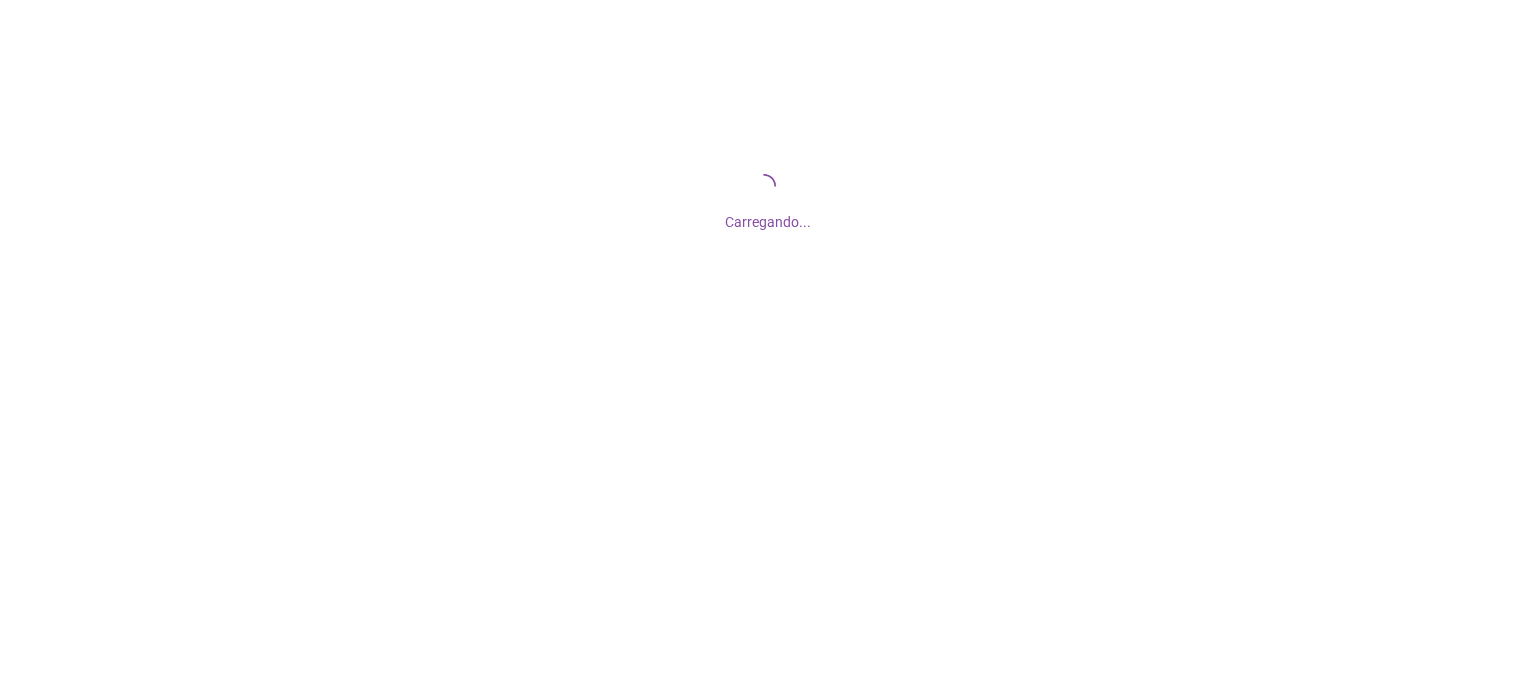 scroll, scrollTop: 0, scrollLeft: 0, axis: both 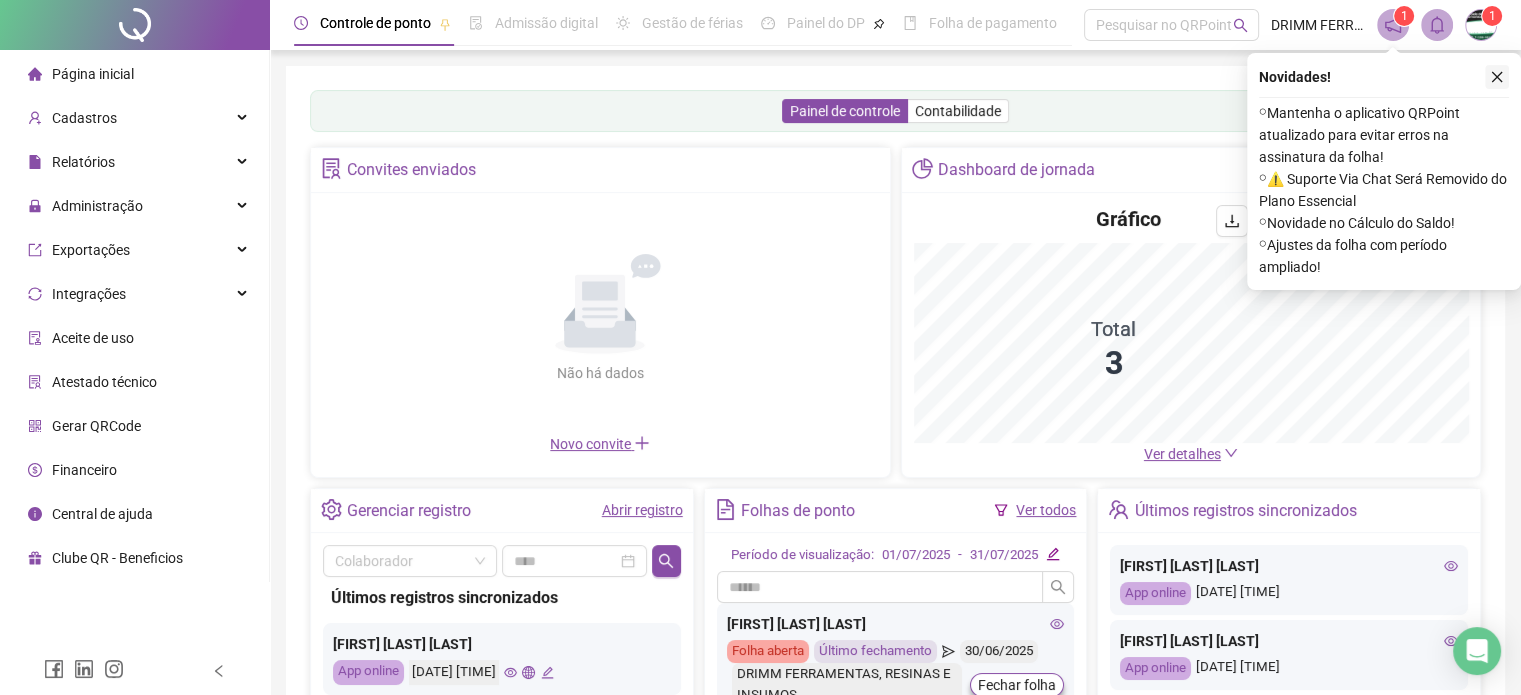click 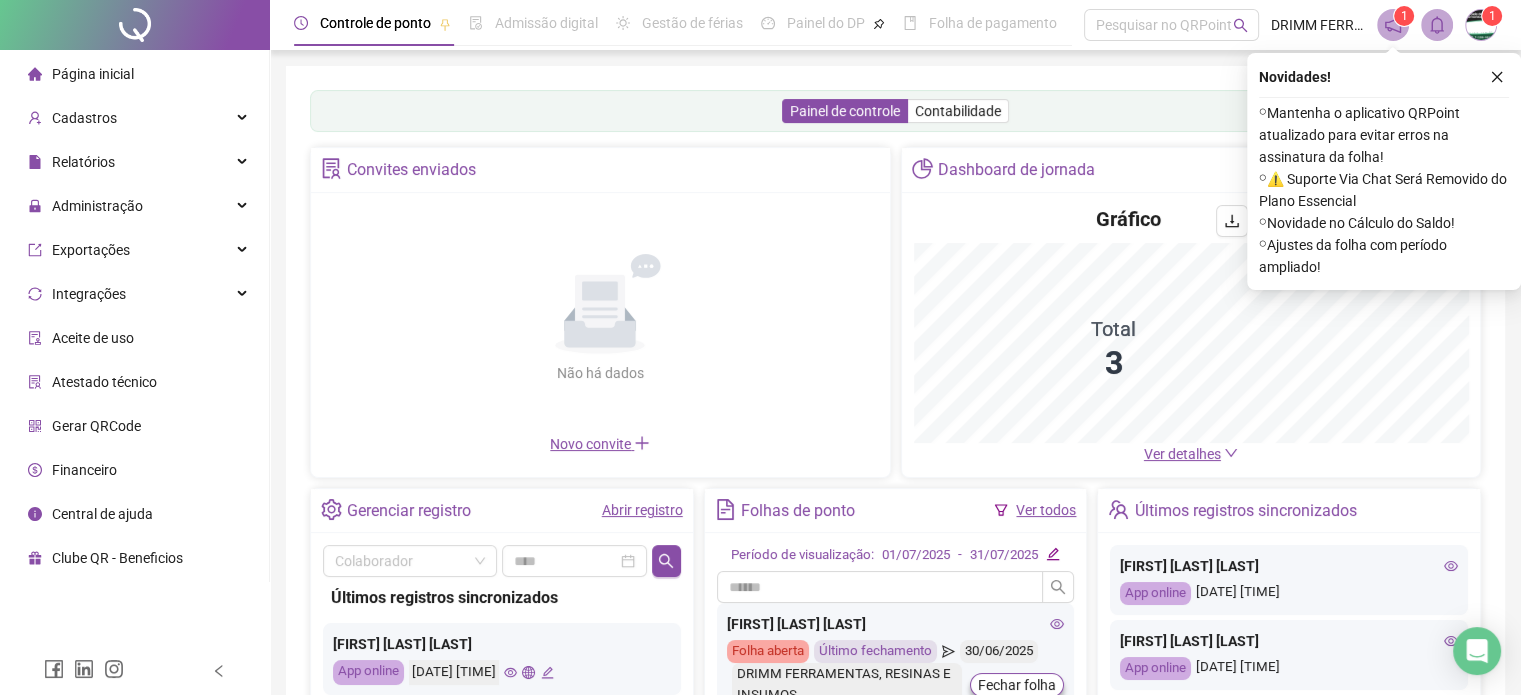 click on "Não há dados Não há dados" at bounding box center (600, 319) 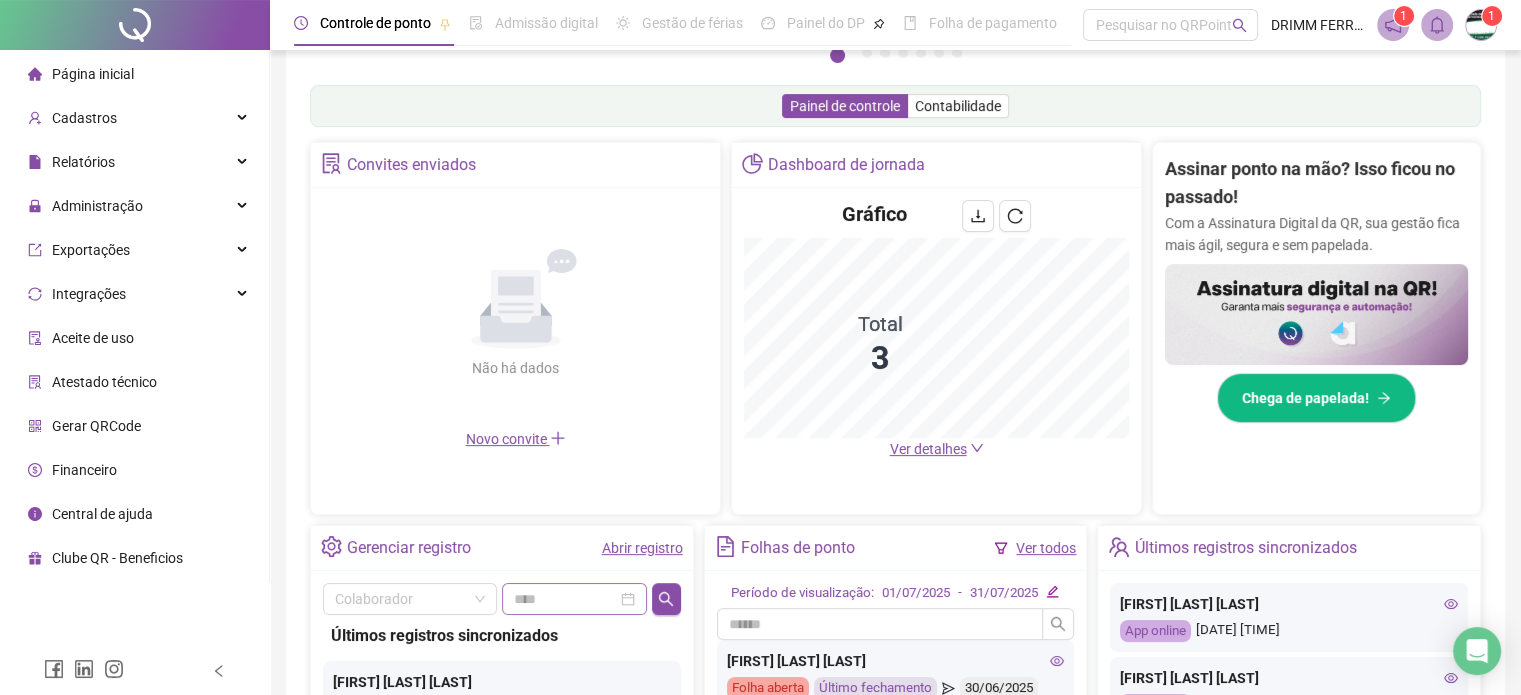 scroll, scrollTop: 404, scrollLeft: 0, axis: vertical 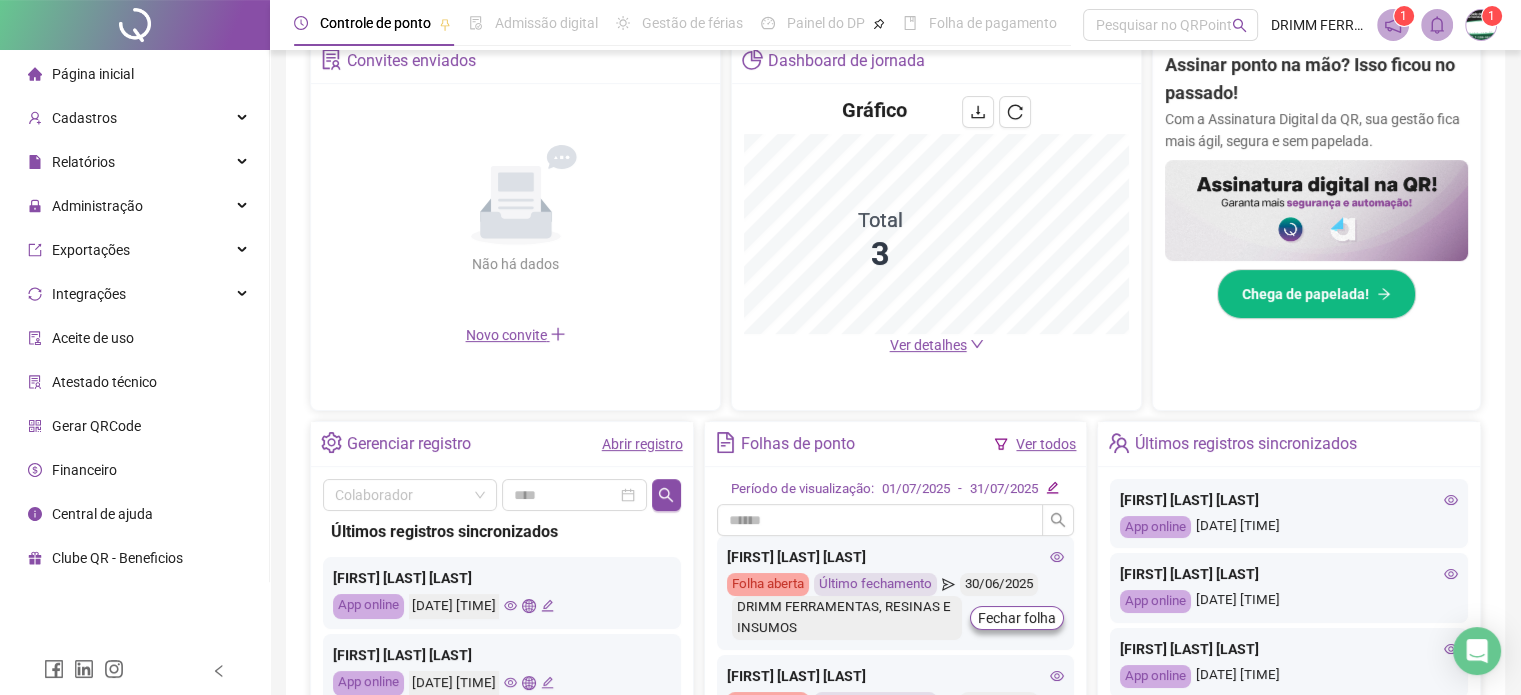 click on "Abrir registro" at bounding box center [642, 444] 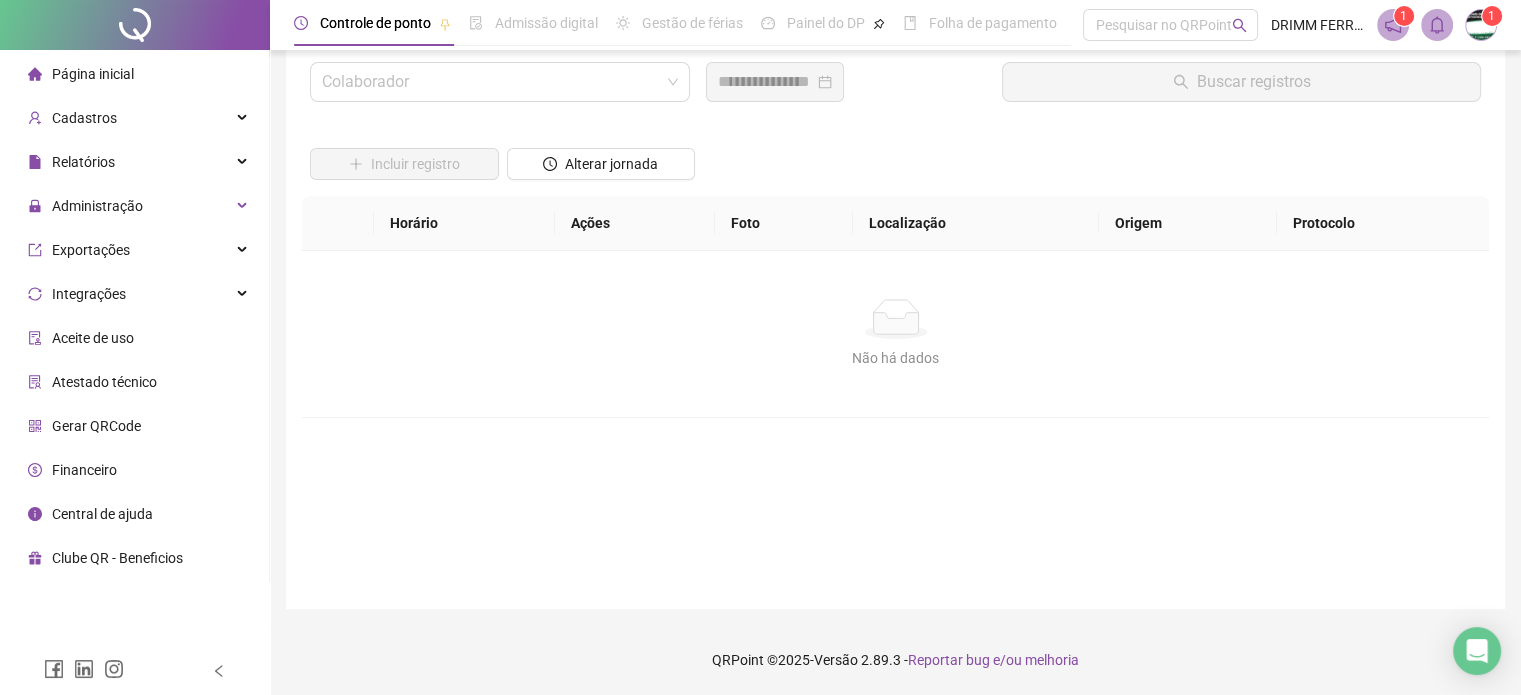 scroll, scrollTop: 57, scrollLeft: 0, axis: vertical 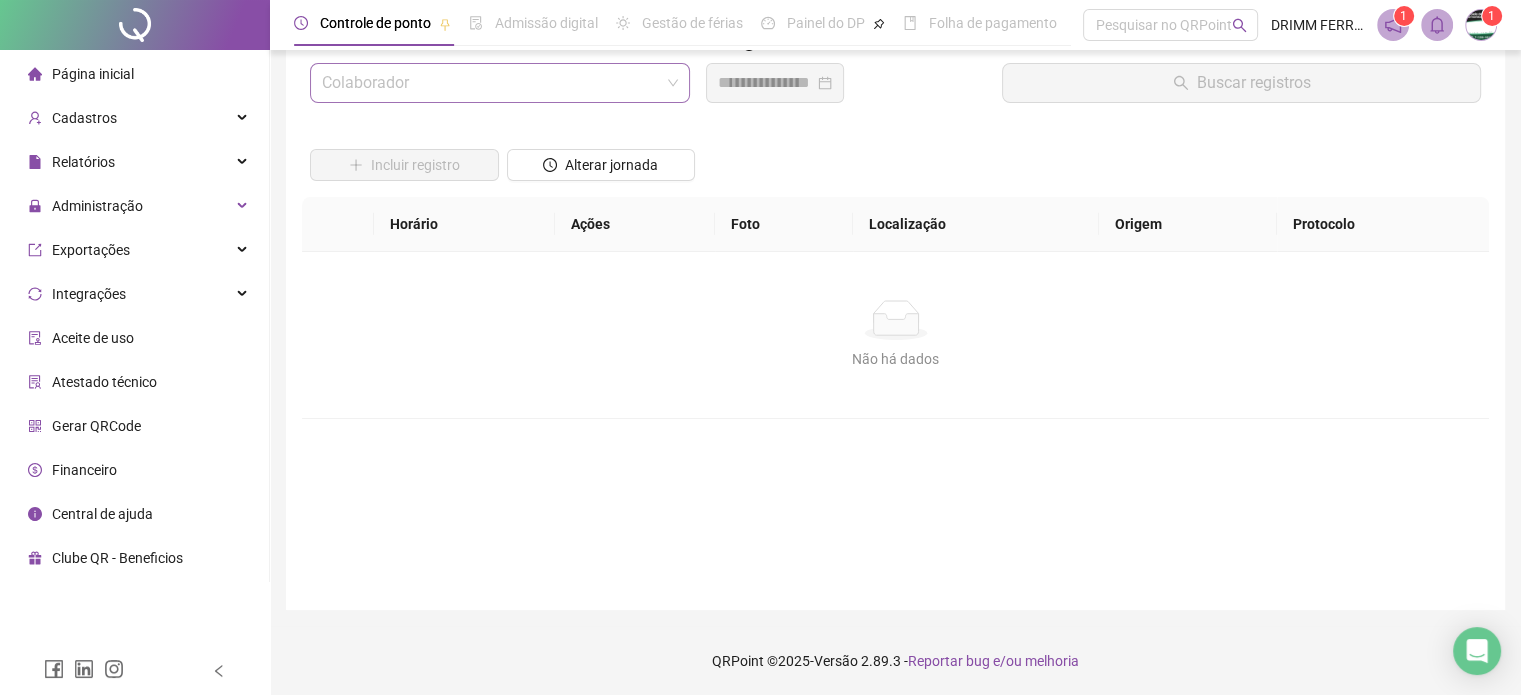 click at bounding box center (491, 83) 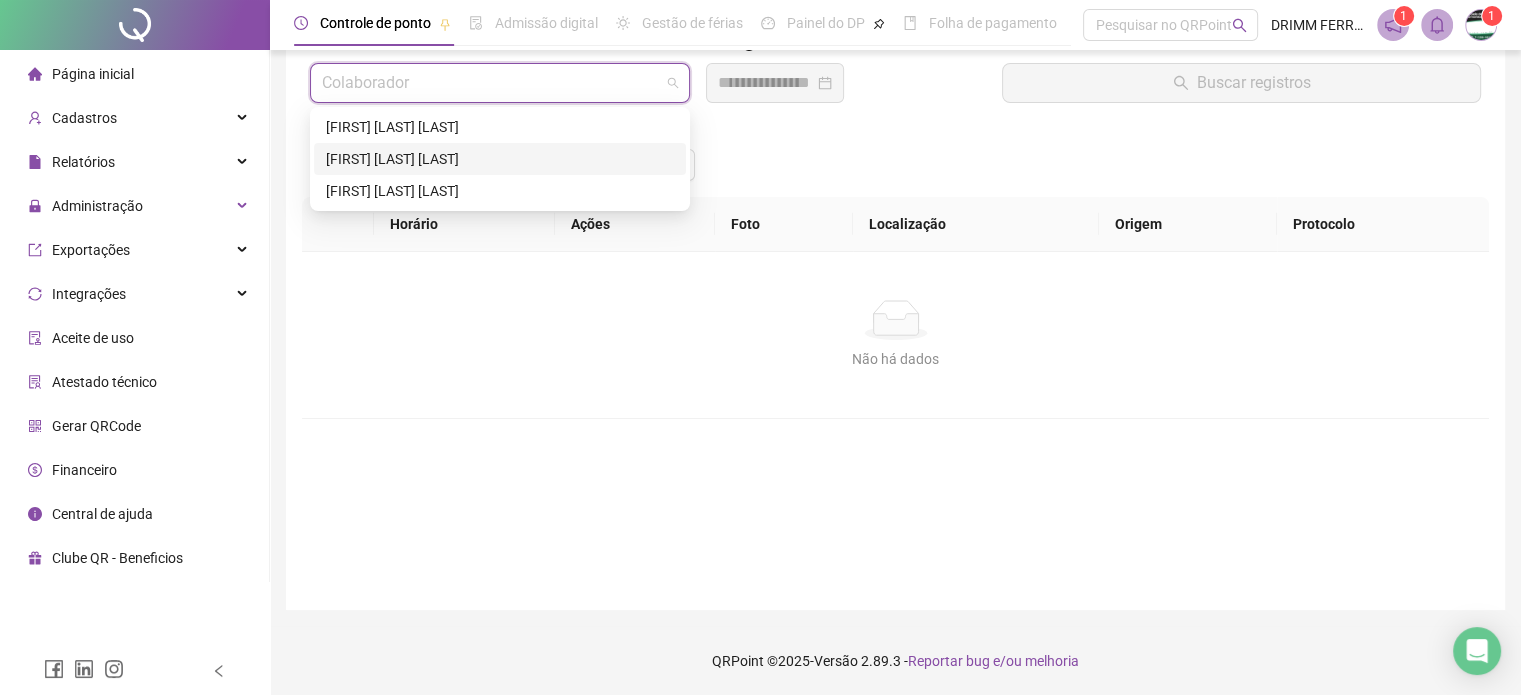 click on "[FIRST] [LAST] [LAST]" at bounding box center [500, 159] 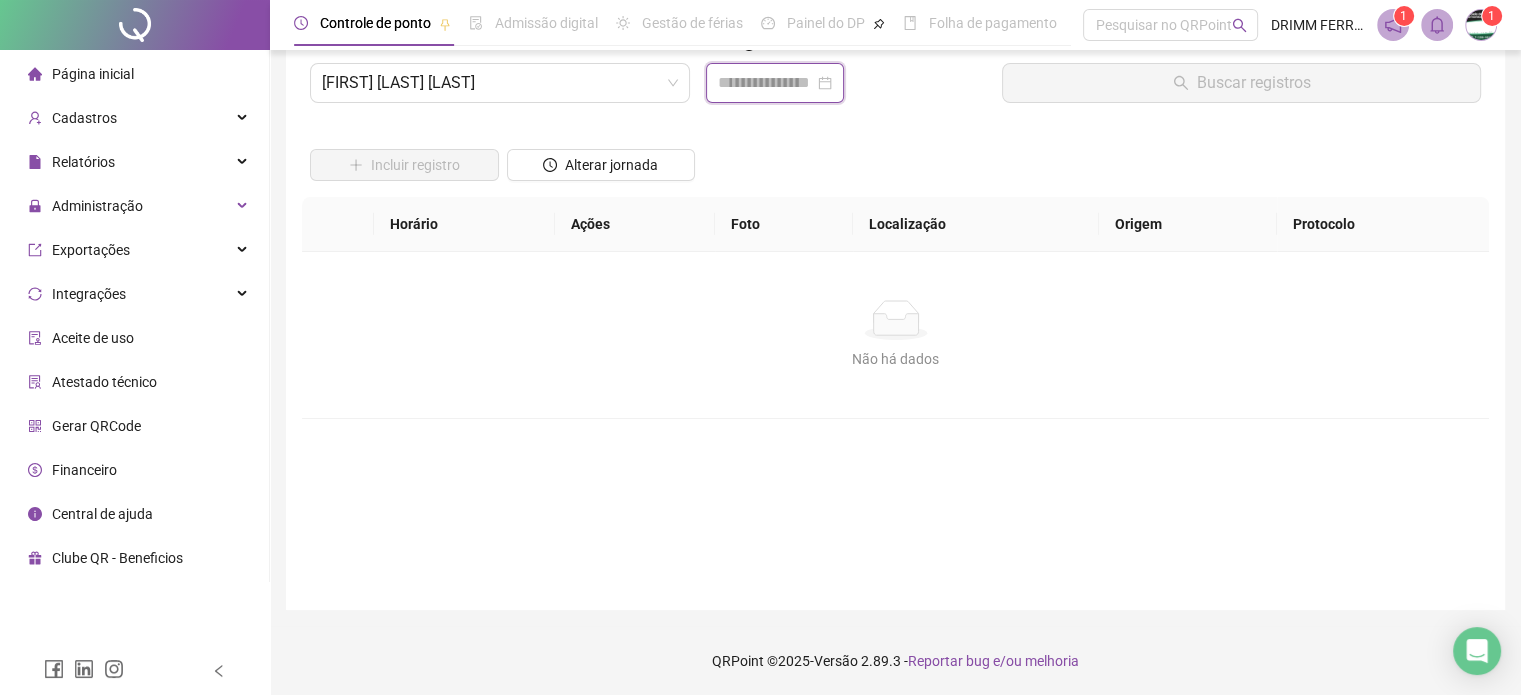 click at bounding box center (766, 83) 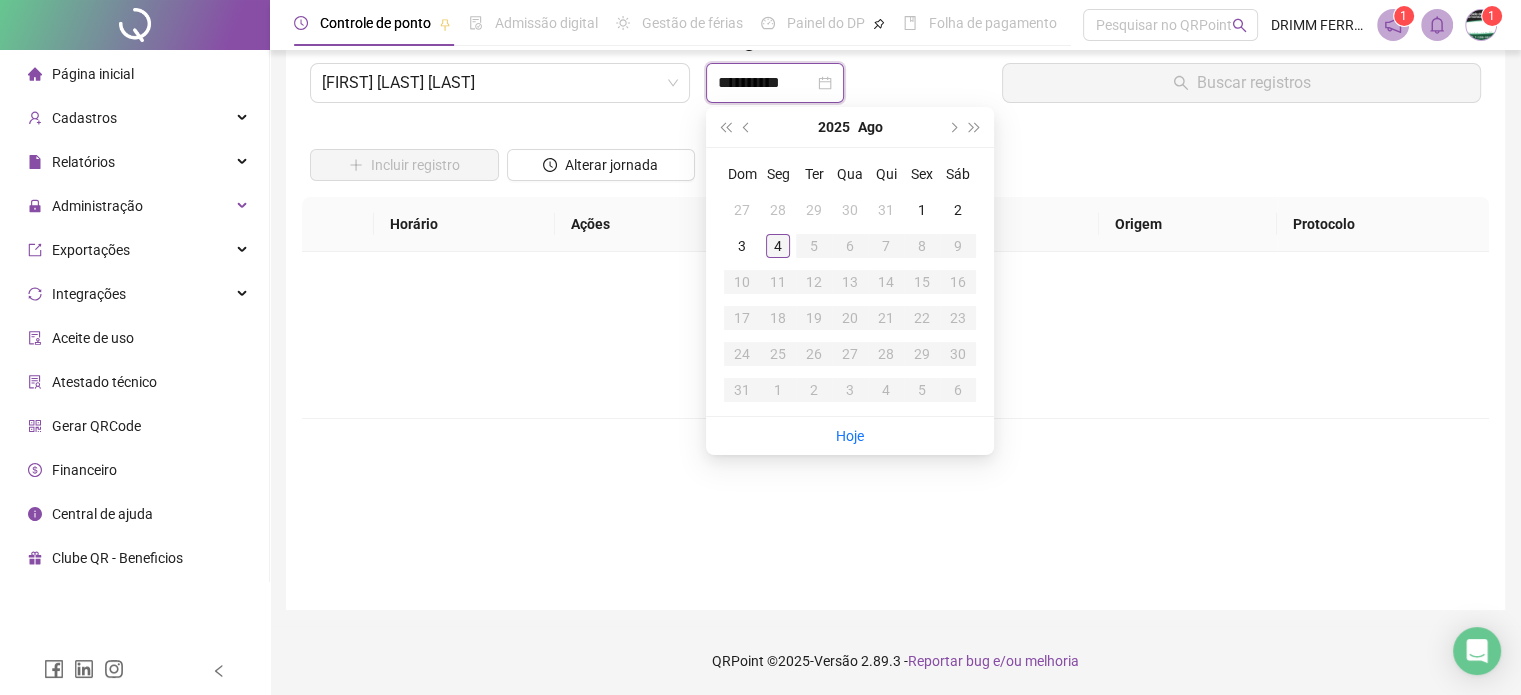 type on "**********" 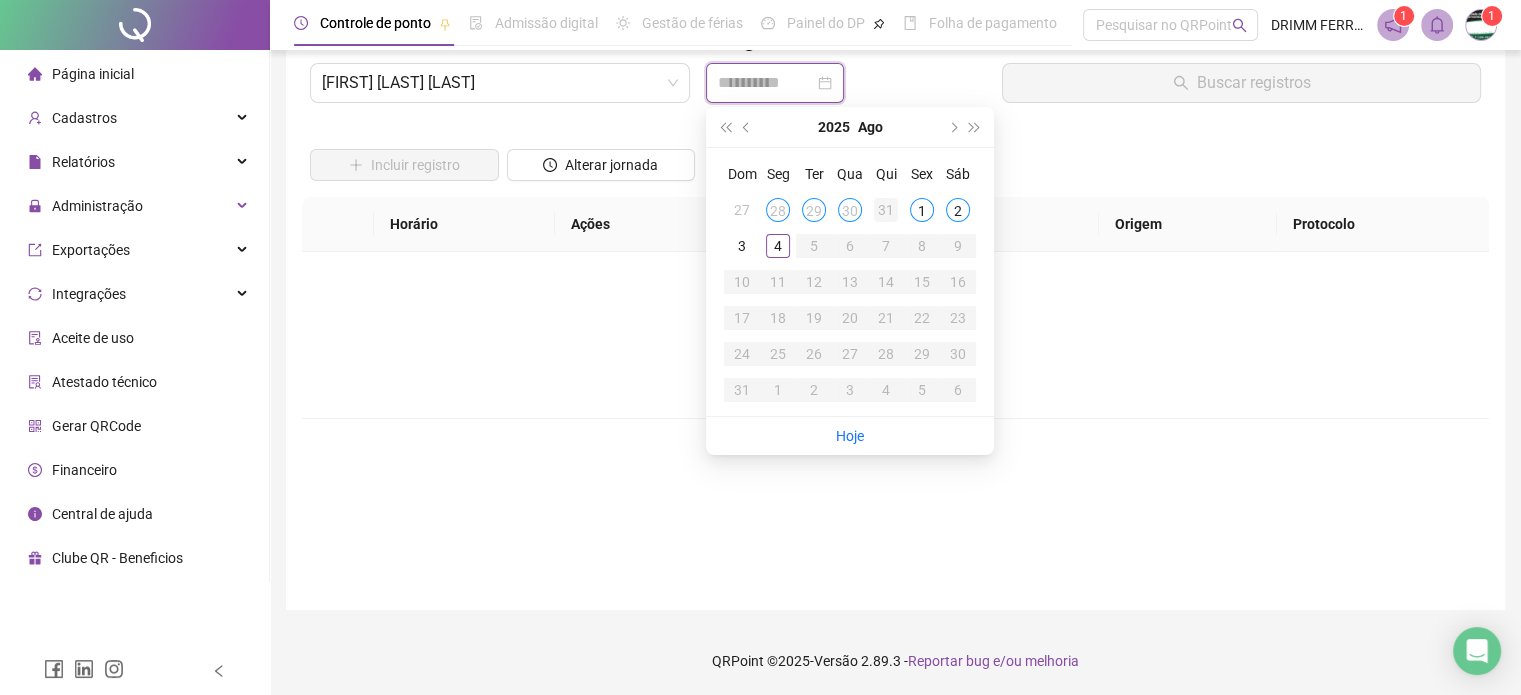 type on "**********" 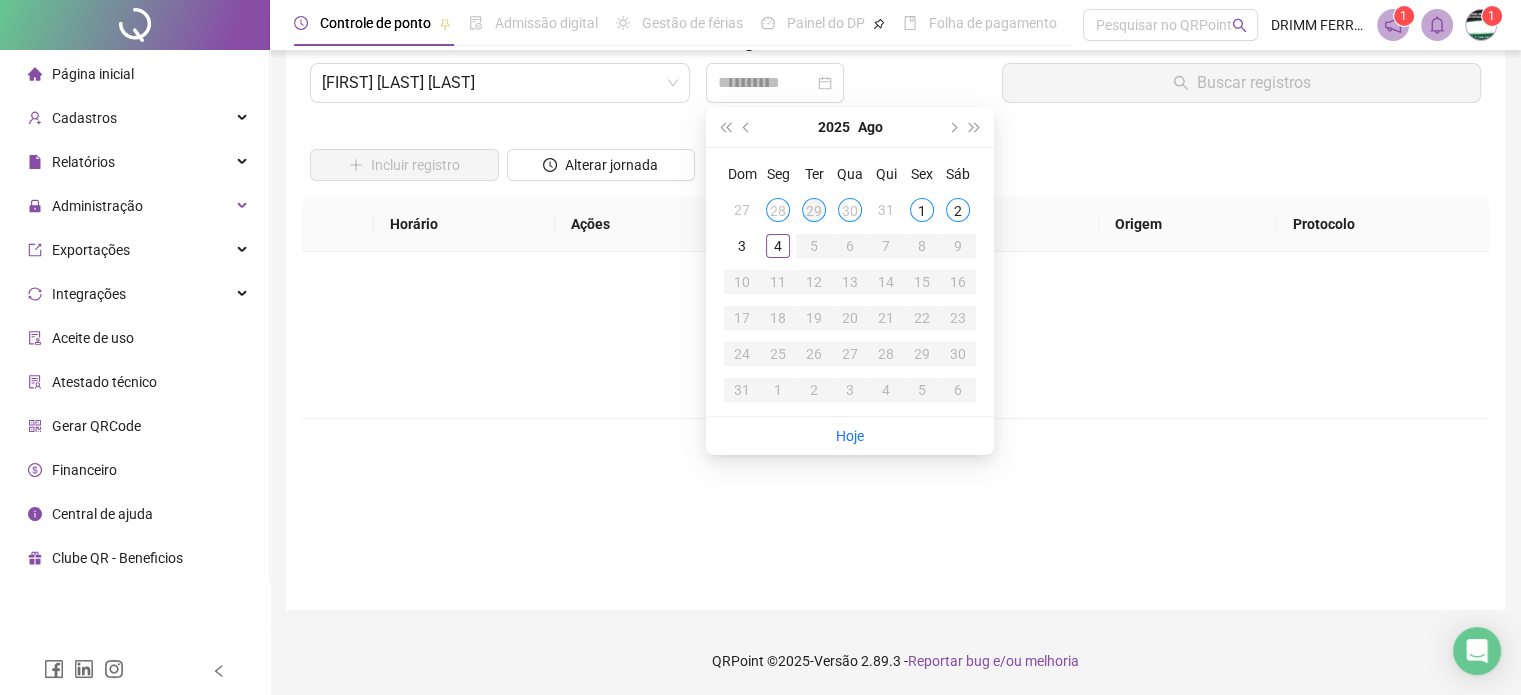 click on "29" at bounding box center [814, 210] 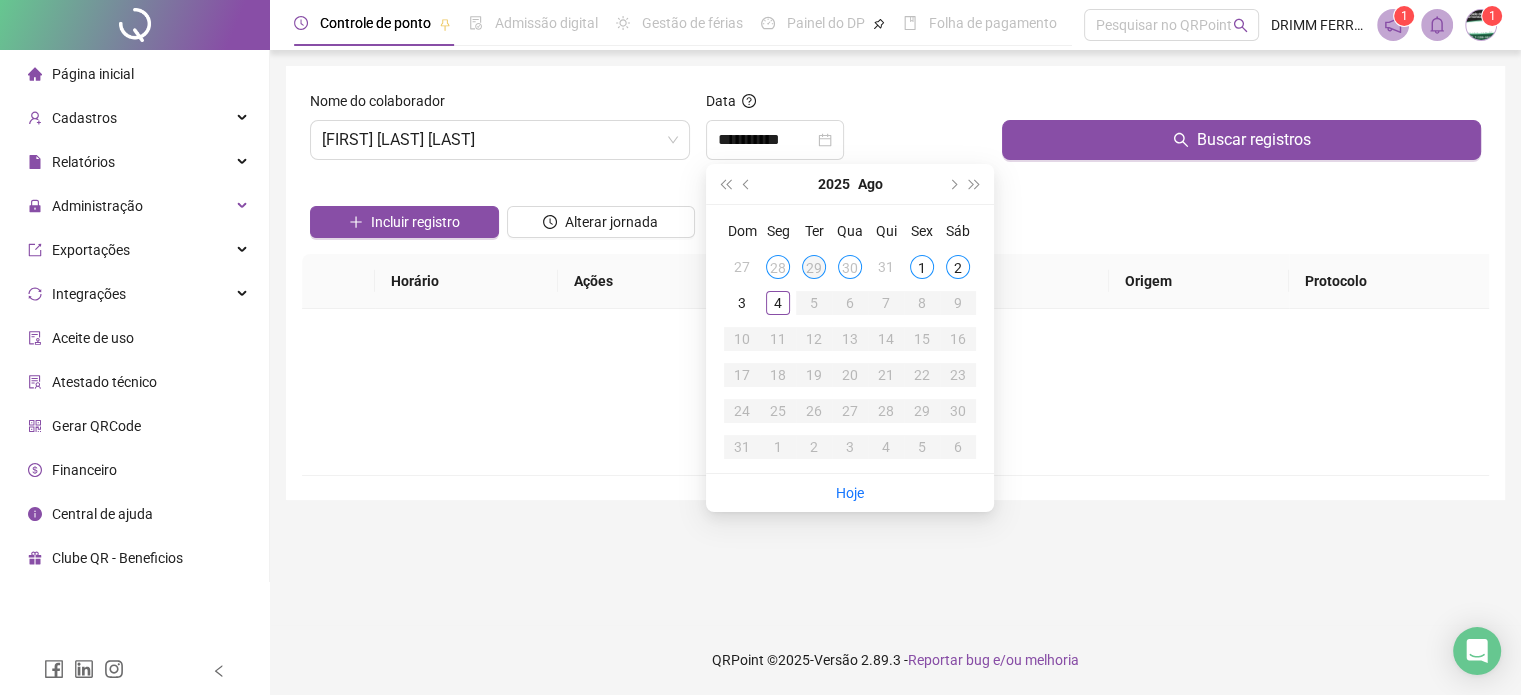 scroll, scrollTop: 0, scrollLeft: 0, axis: both 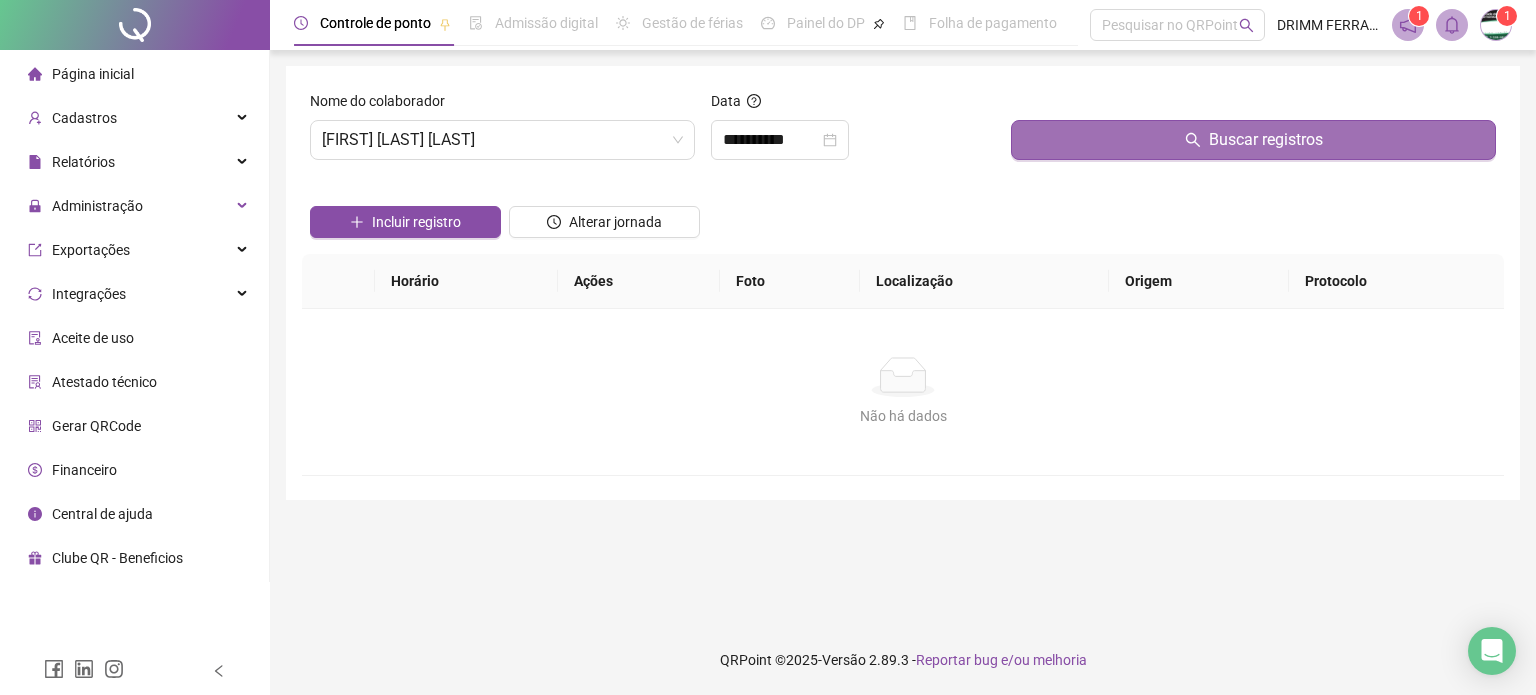 click on "Buscar registros" at bounding box center [1253, 140] 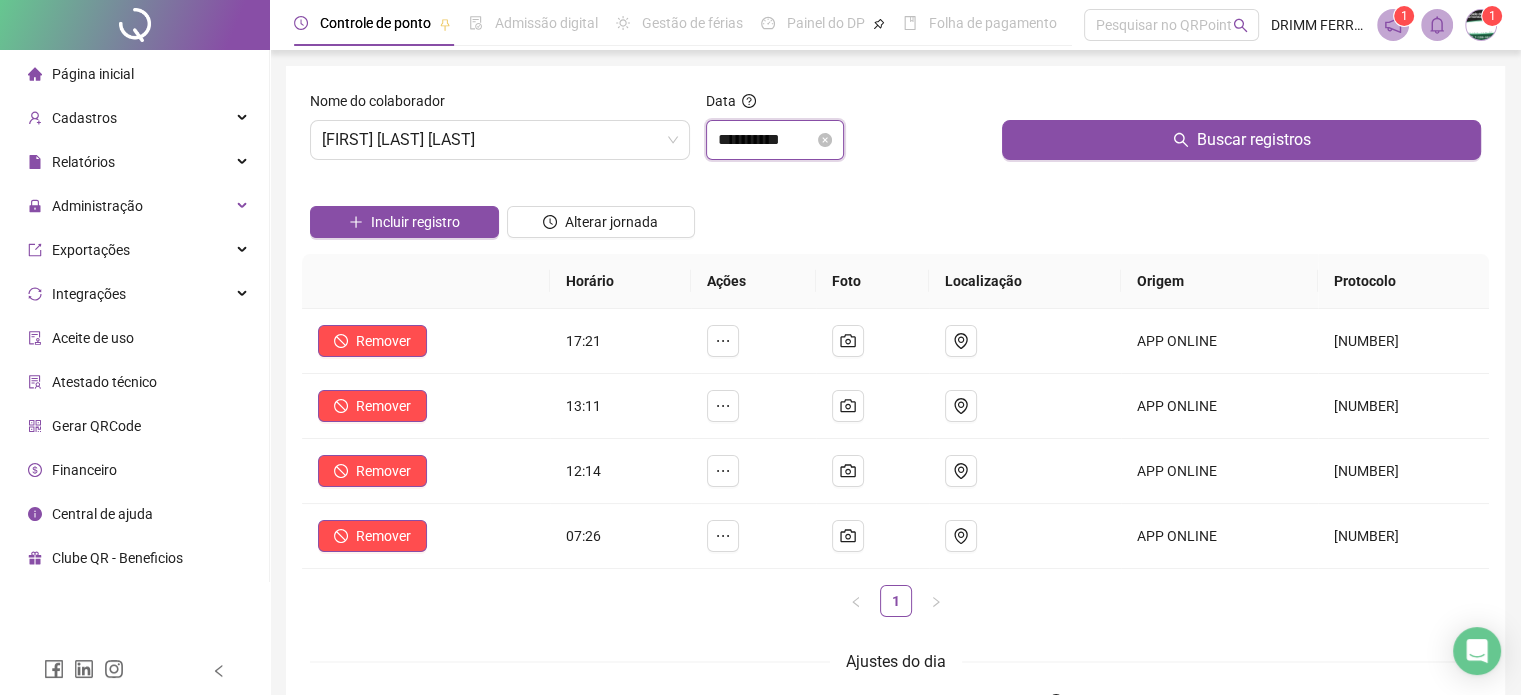 click on "**********" at bounding box center (766, 140) 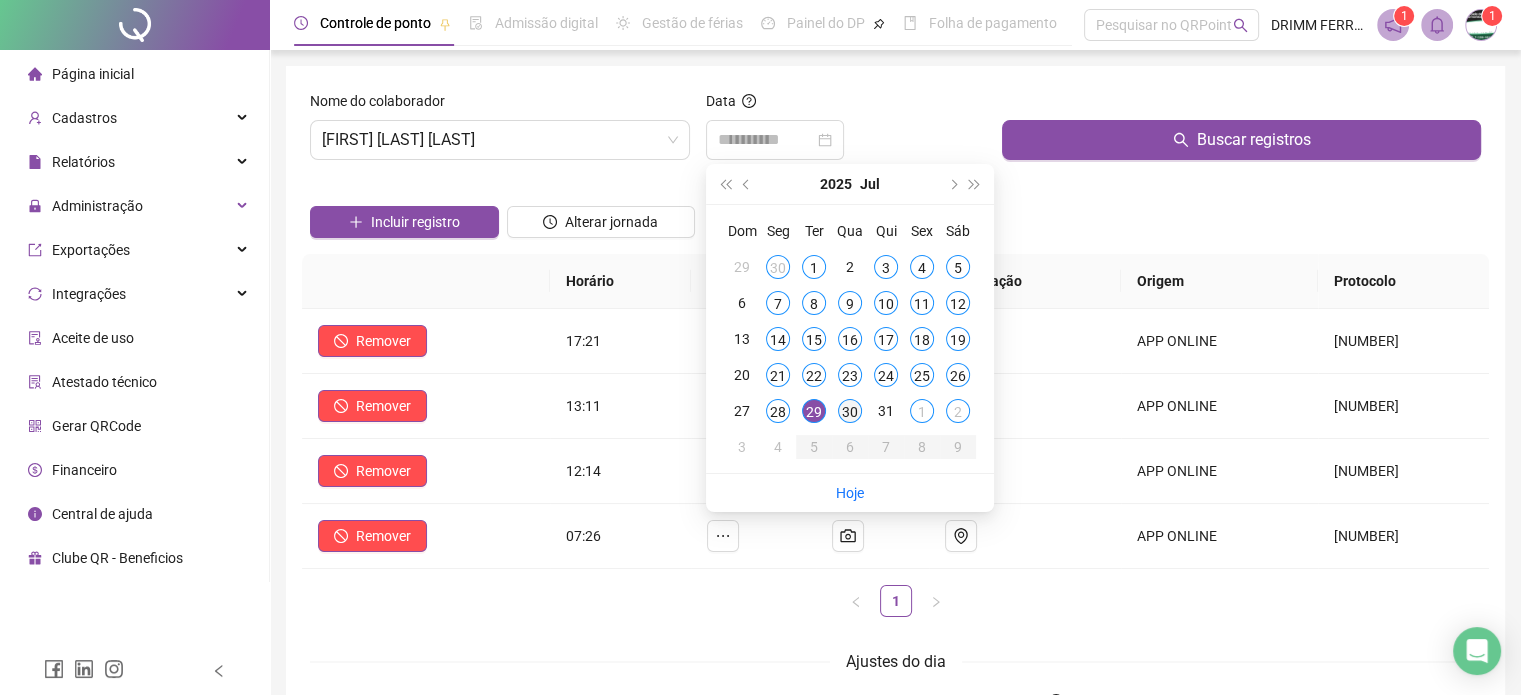 click on "30" at bounding box center (850, 411) 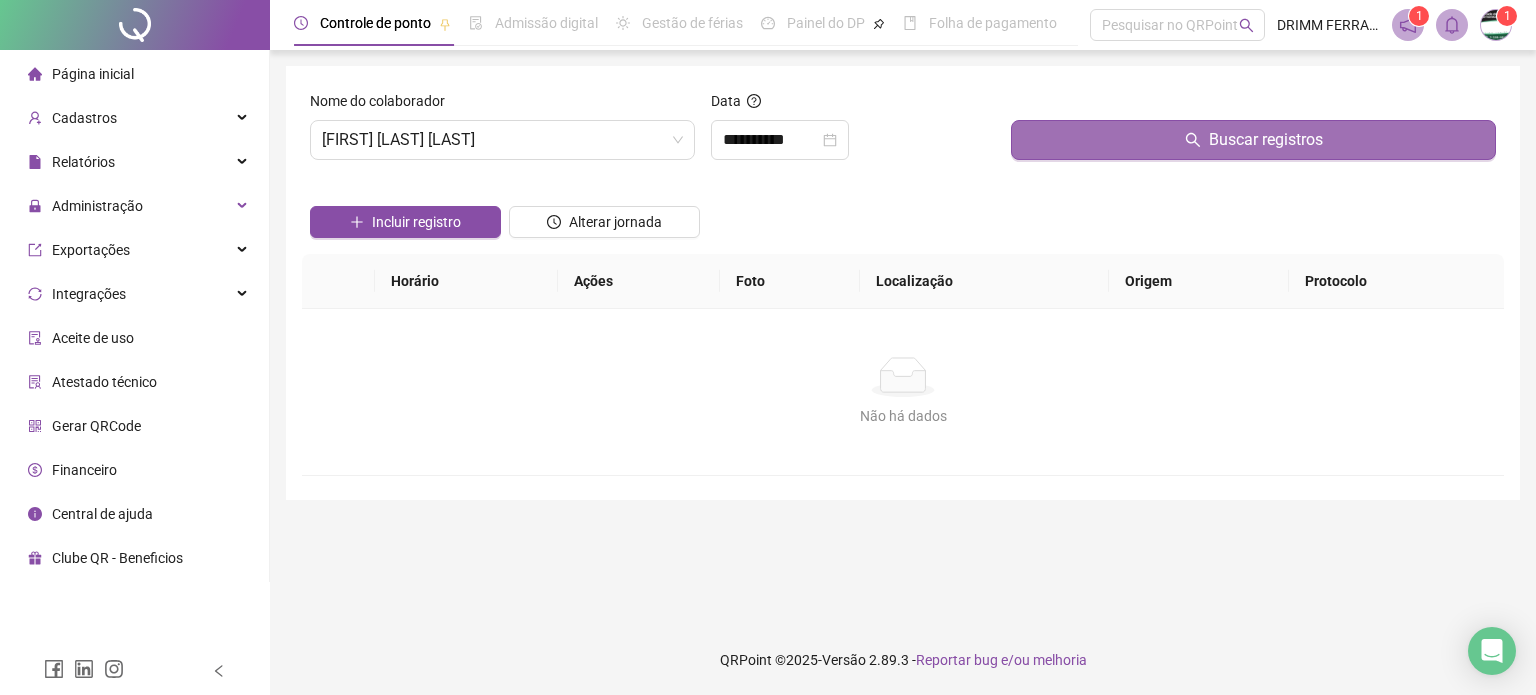 click on "Buscar registros" at bounding box center [1253, 140] 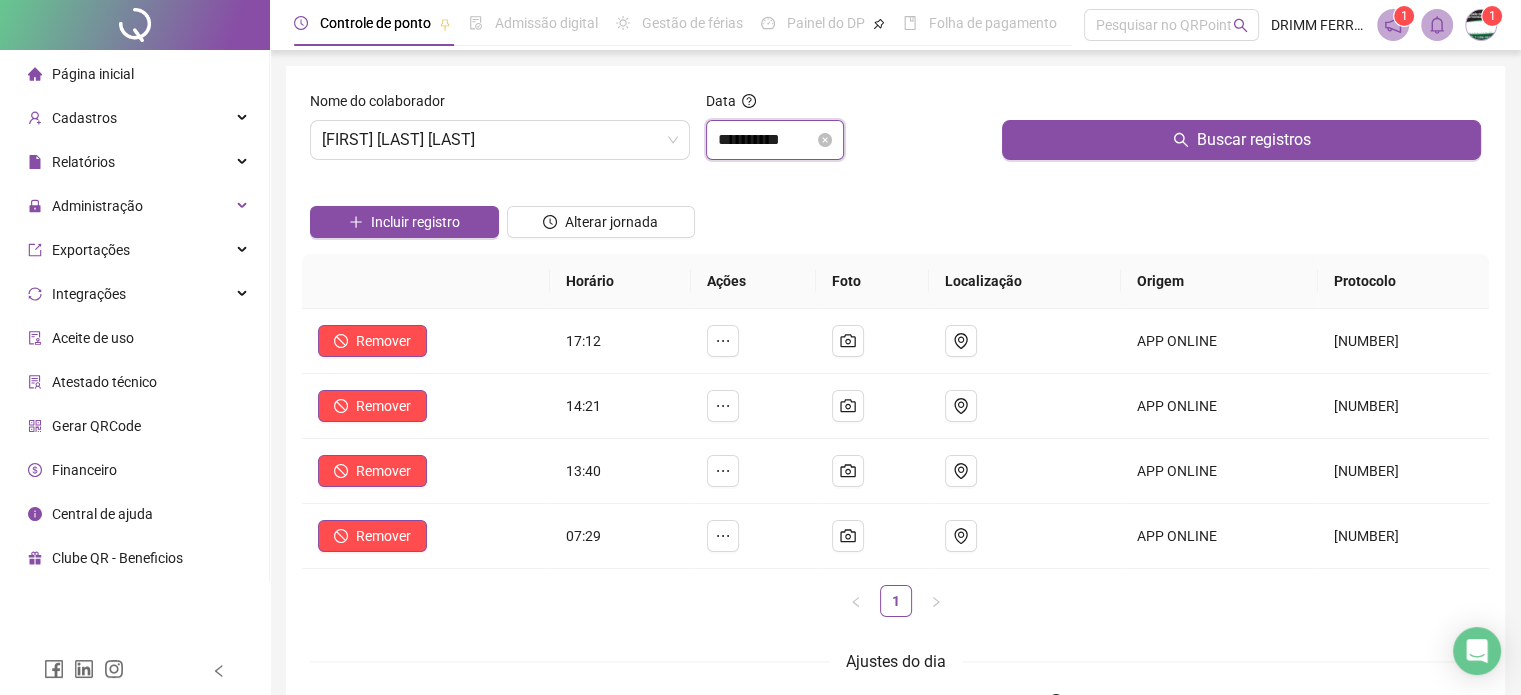 click on "**********" at bounding box center [766, 140] 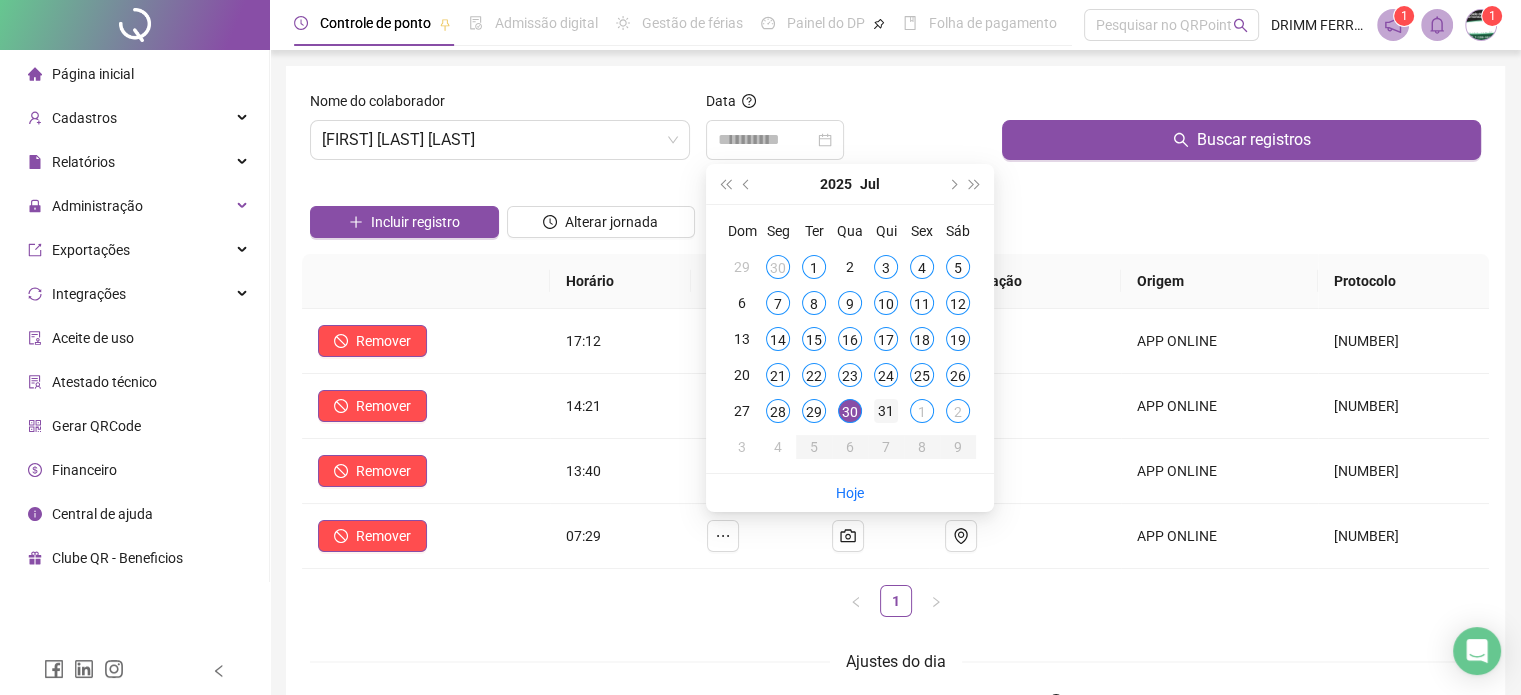 click on "31" at bounding box center [886, 411] 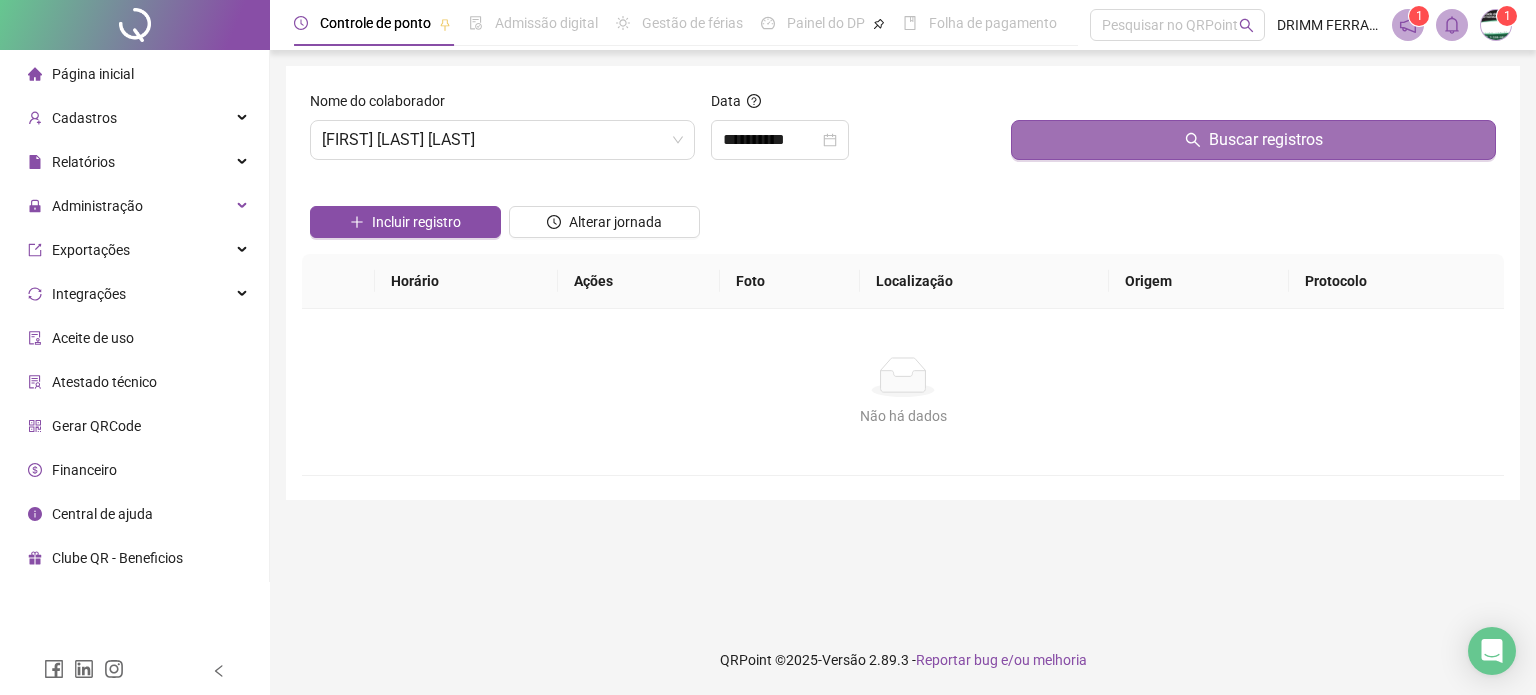 click on "Buscar registros" at bounding box center (1253, 140) 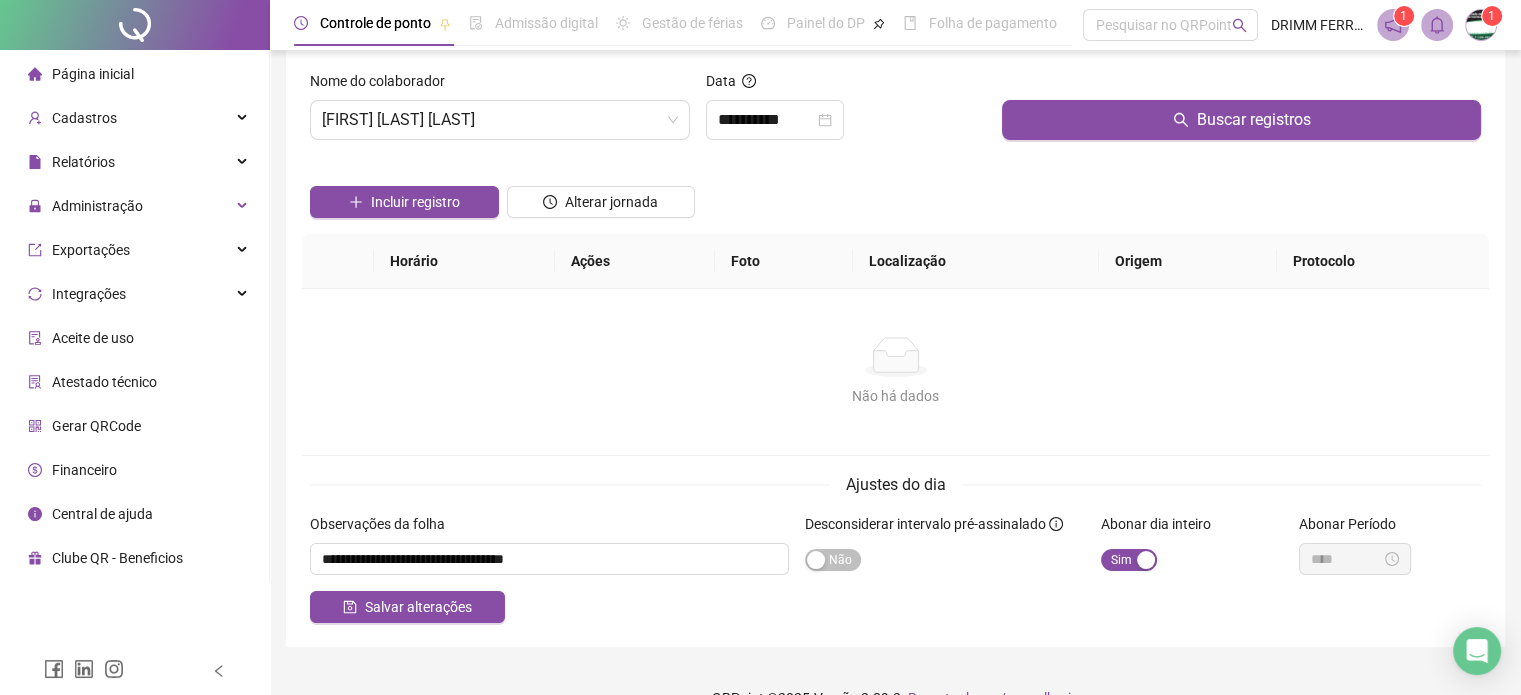 scroll, scrollTop: 0, scrollLeft: 0, axis: both 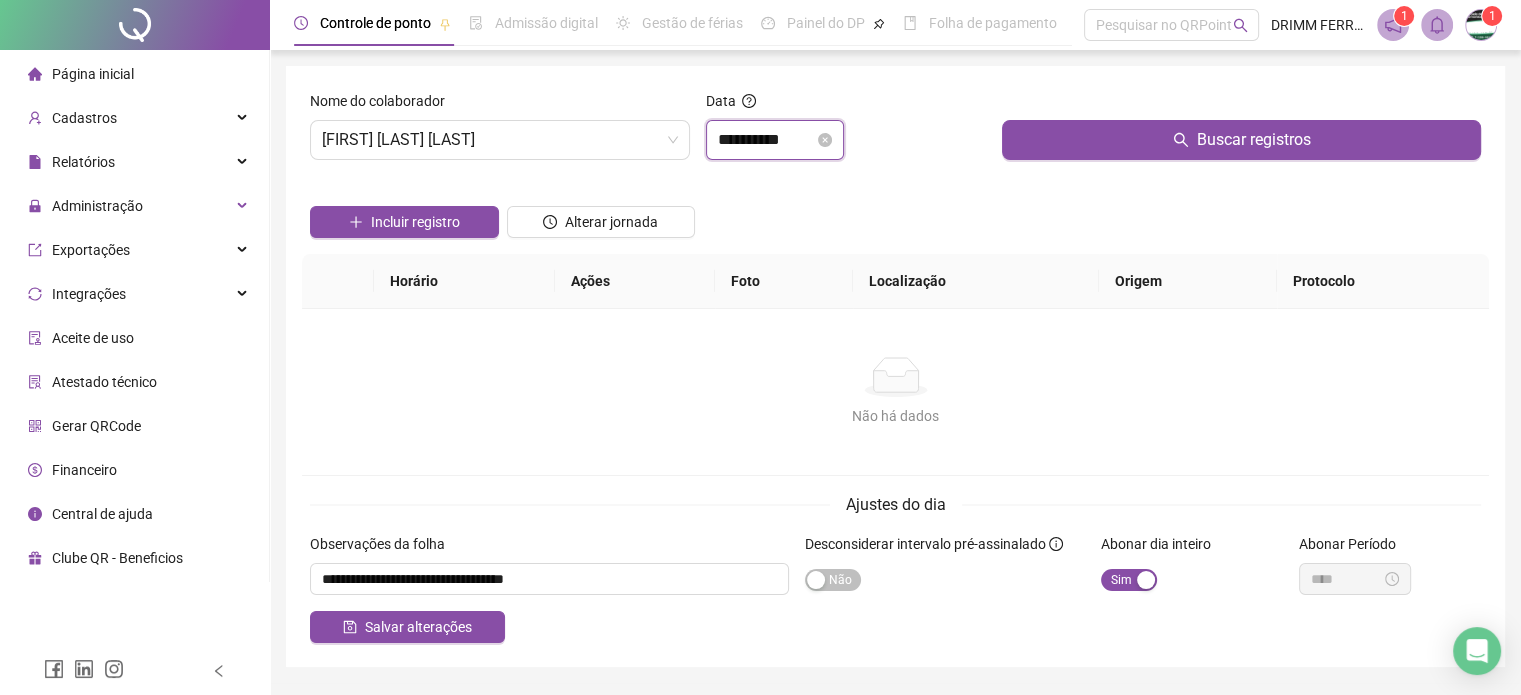 click on "**********" at bounding box center (766, 140) 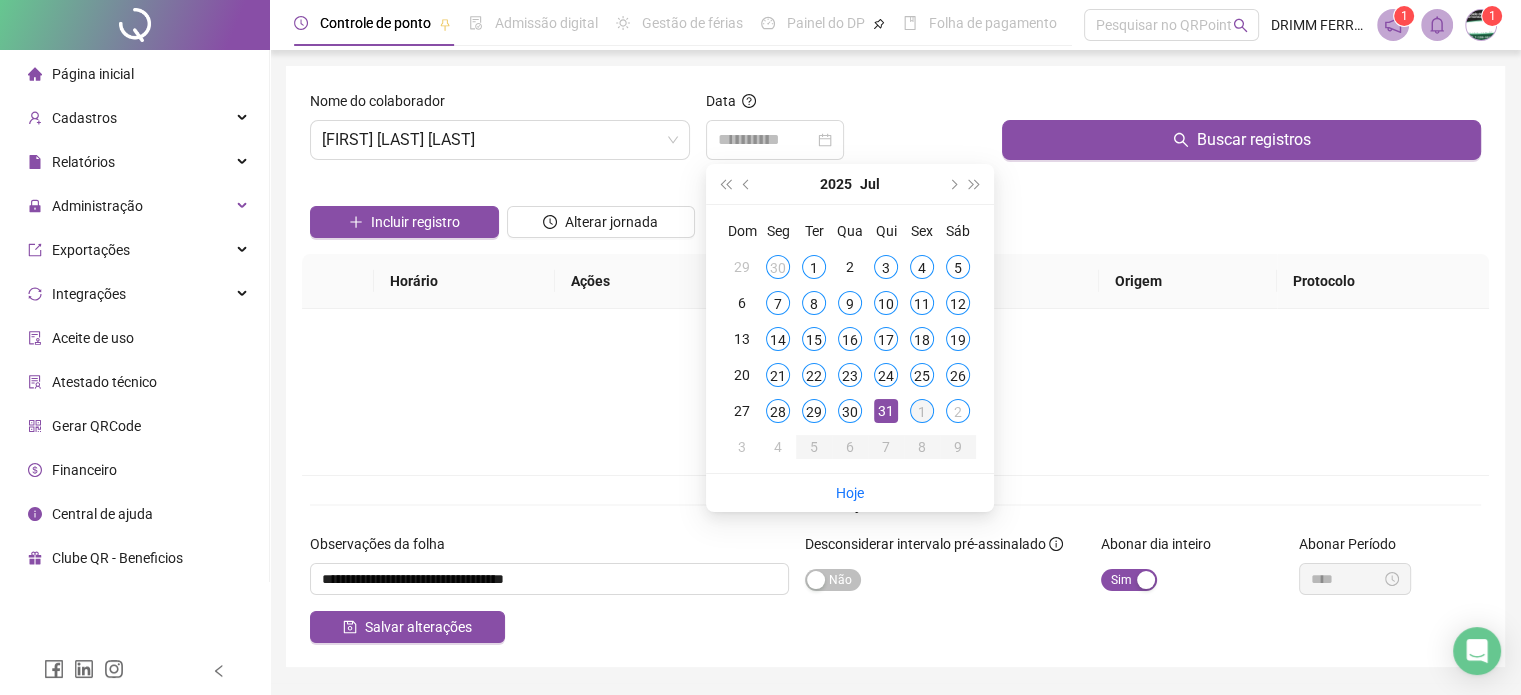 click on "1" at bounding box center (922, 411) 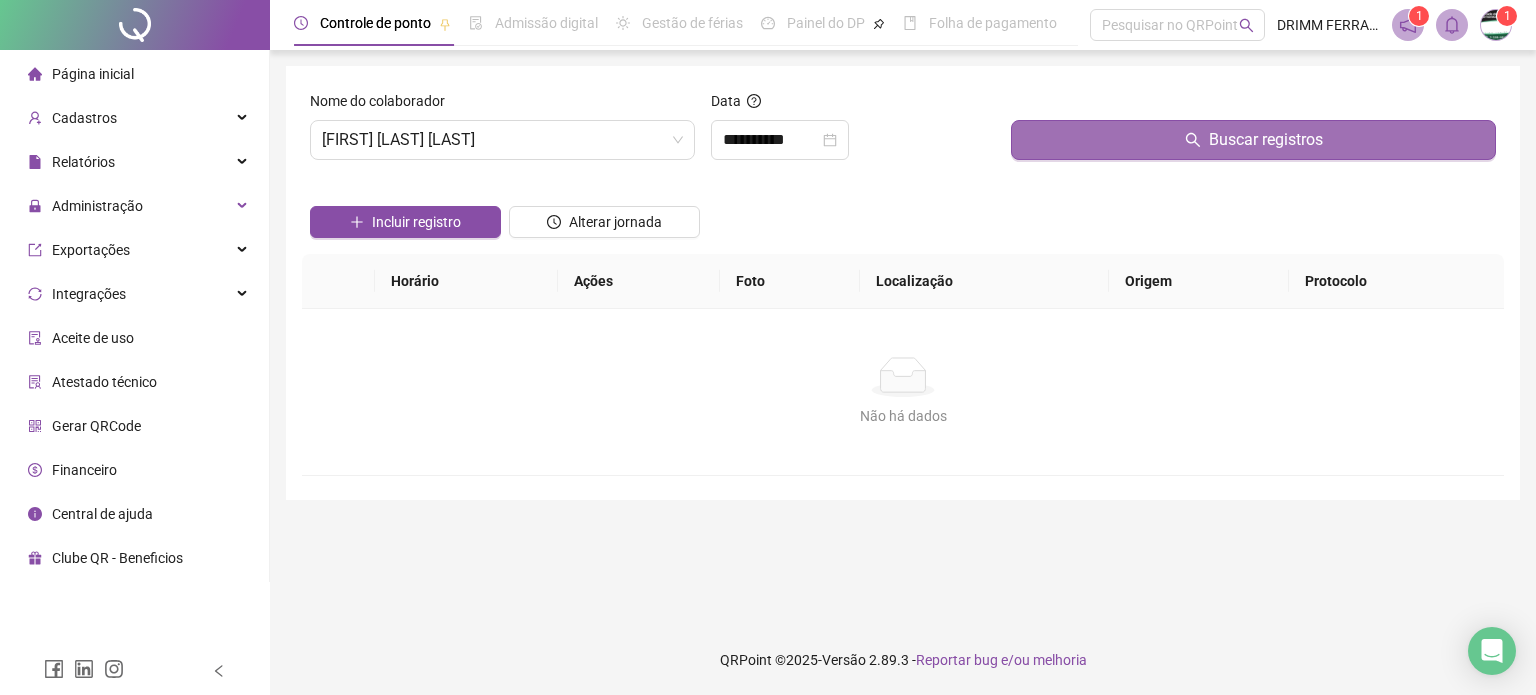click on "Buscar registros" at bounding box center (1253, 140) 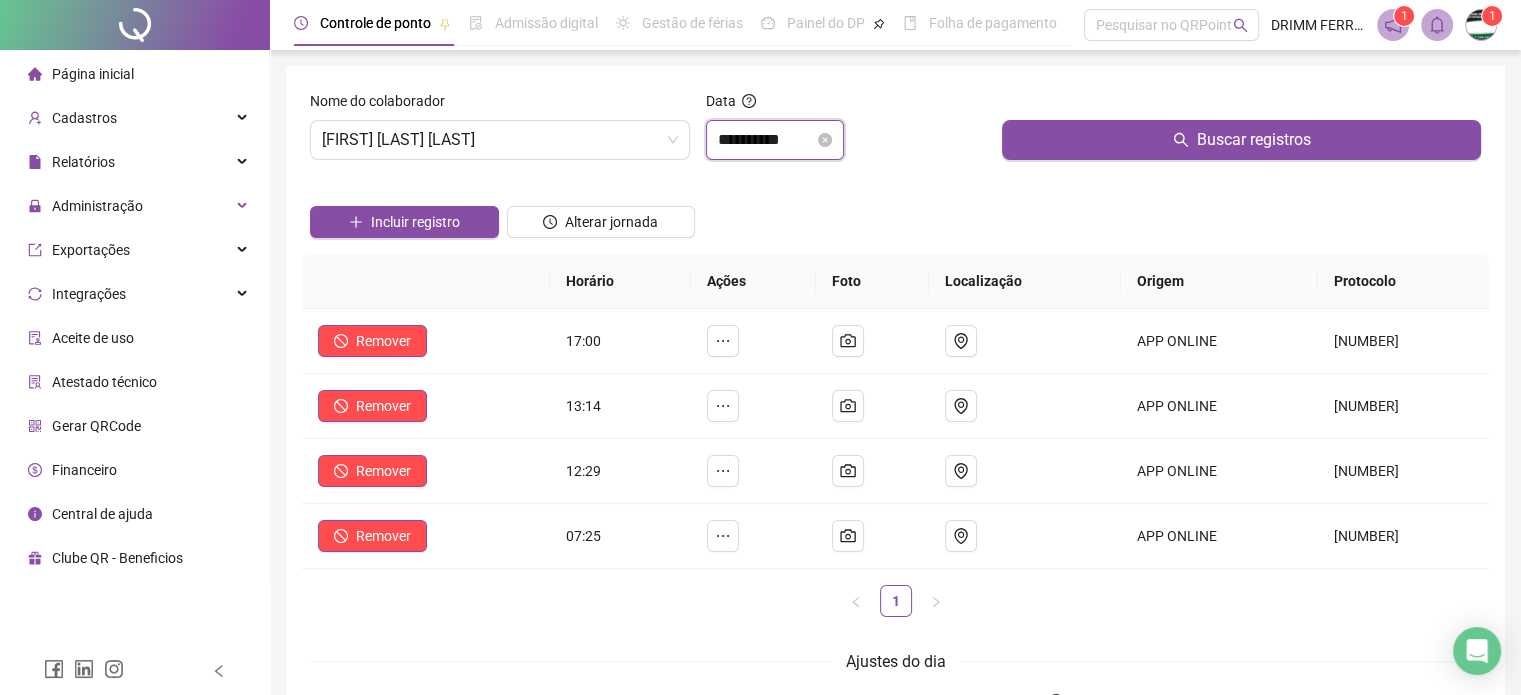click on "**********" at bounding box center (766, 140) 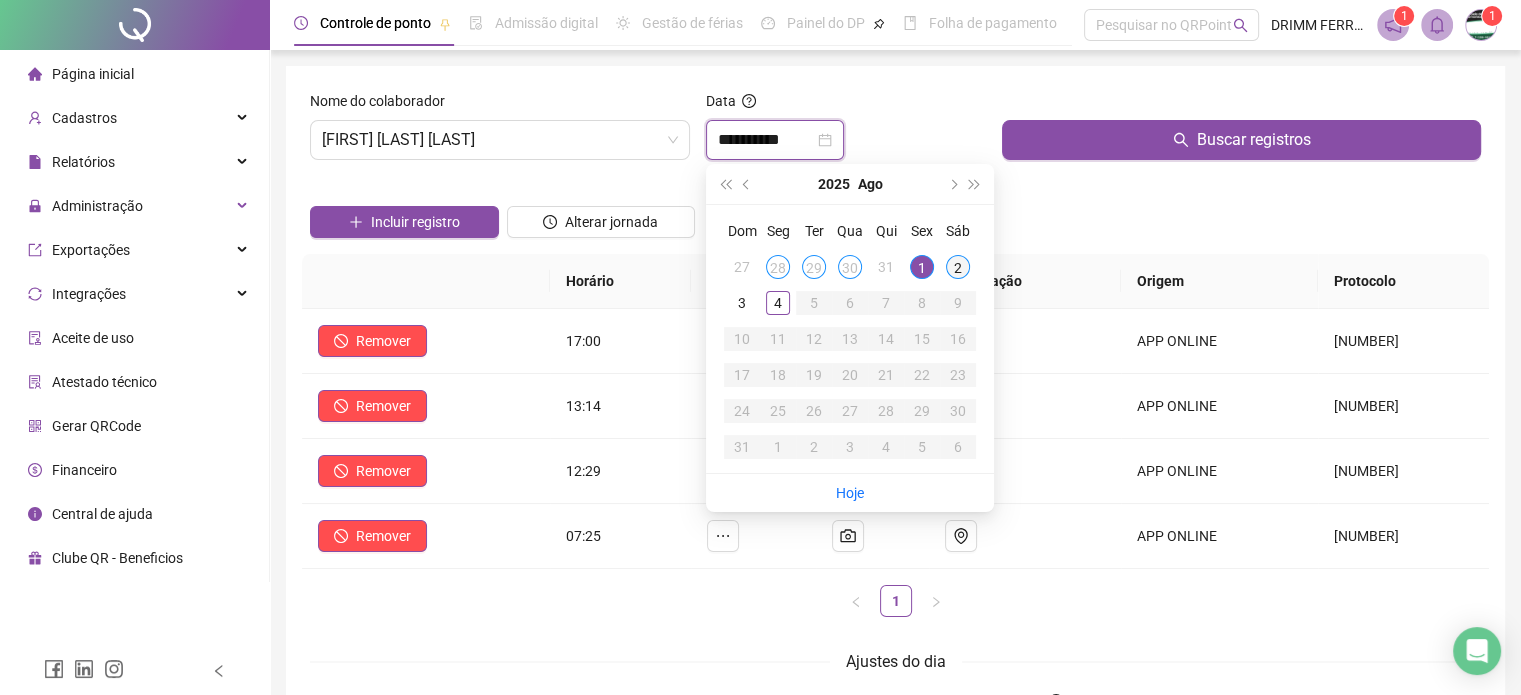 type on "**********" 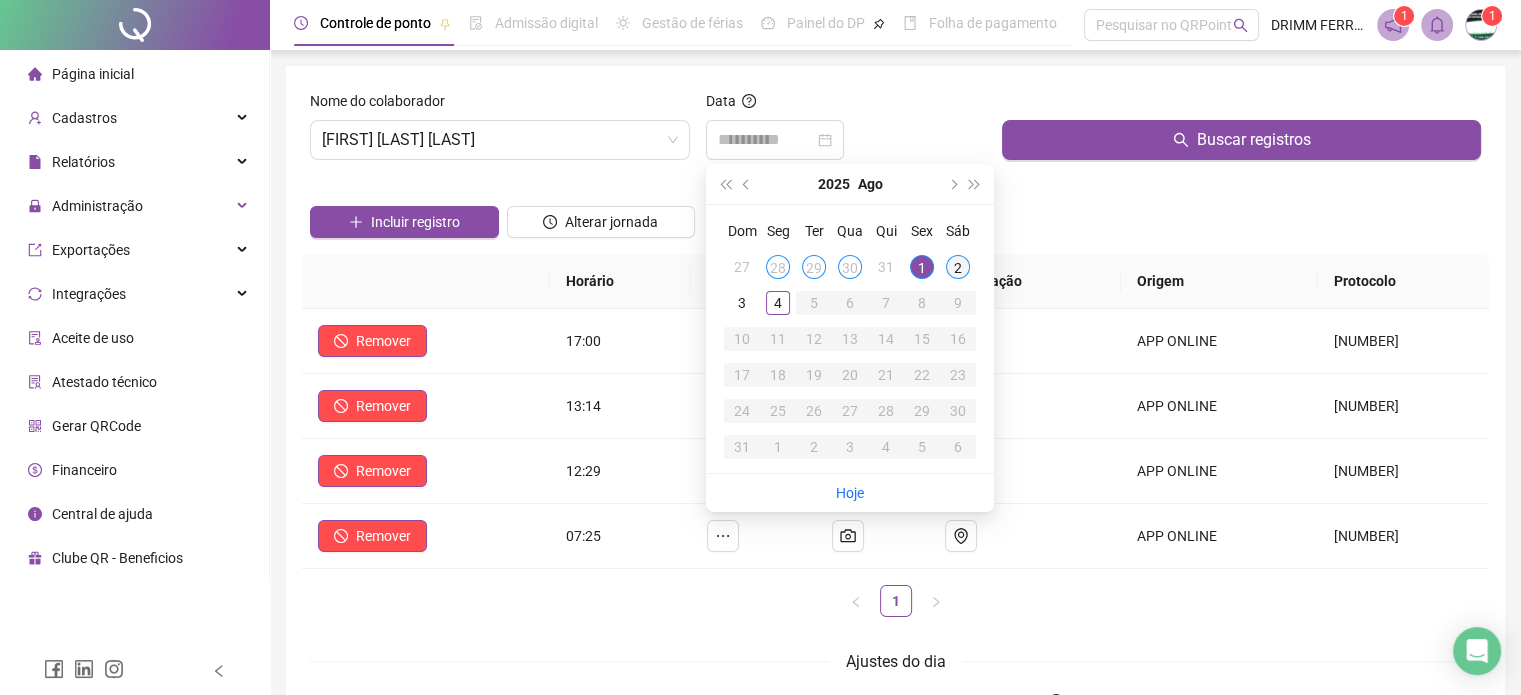 click on "2" at bounding box center (958, 267) 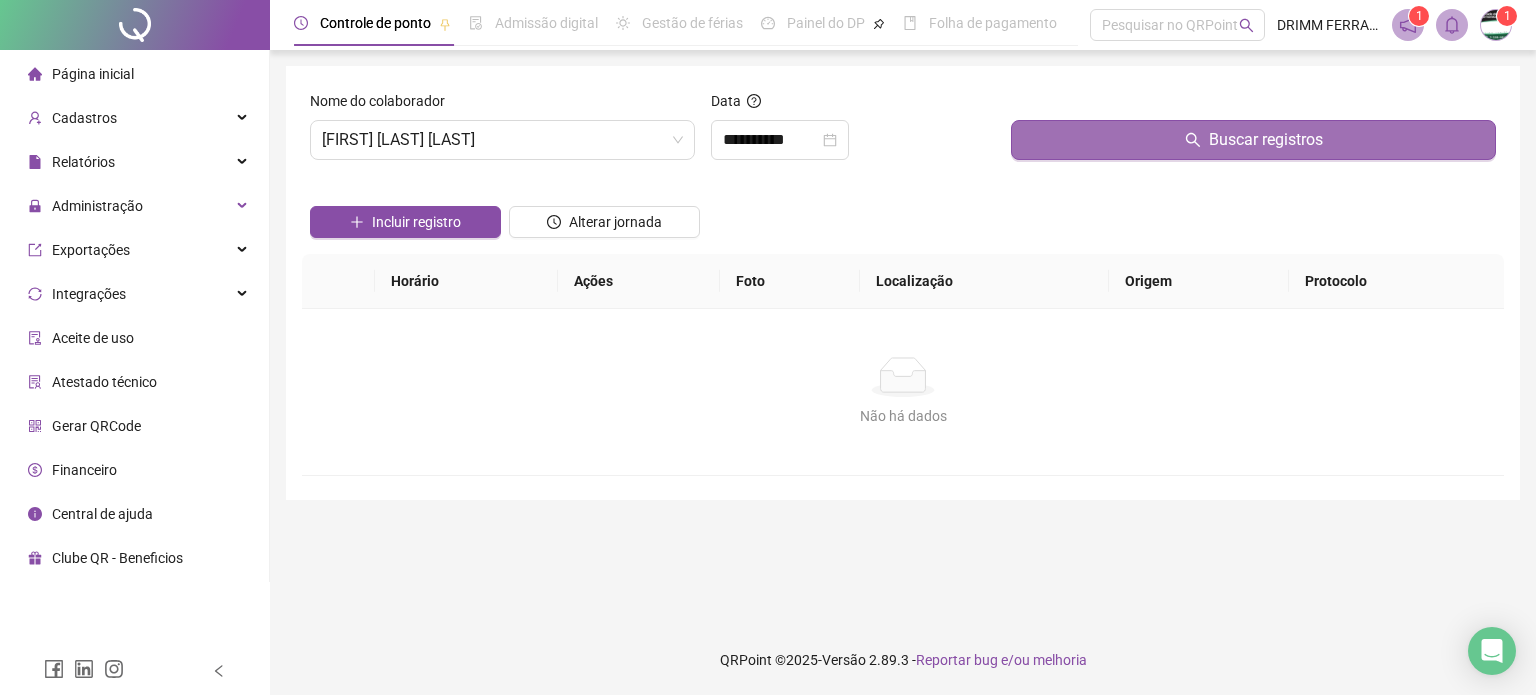 click on "Buscar registros" at bounding box center (1253, 140) 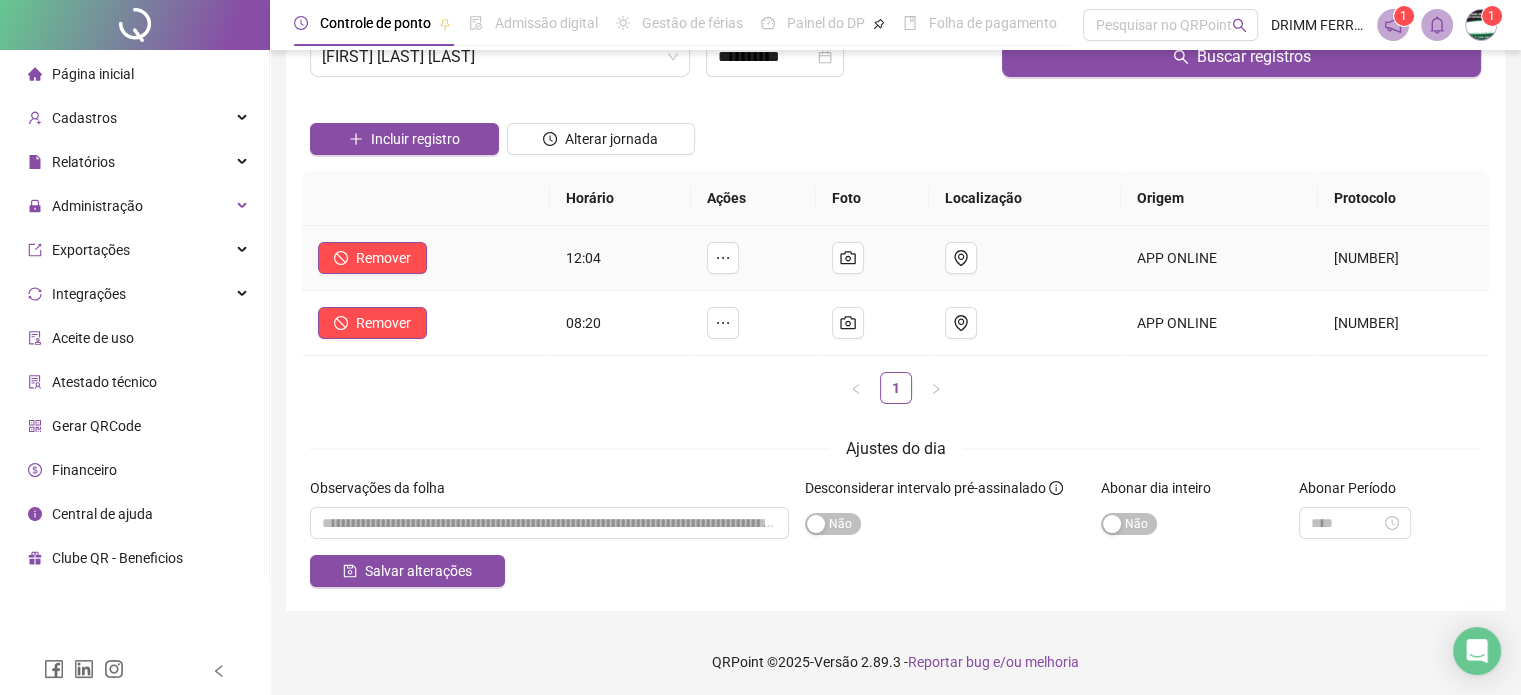 scroll, scrollTop: 84, scrollLeft: 0, axis: vertical 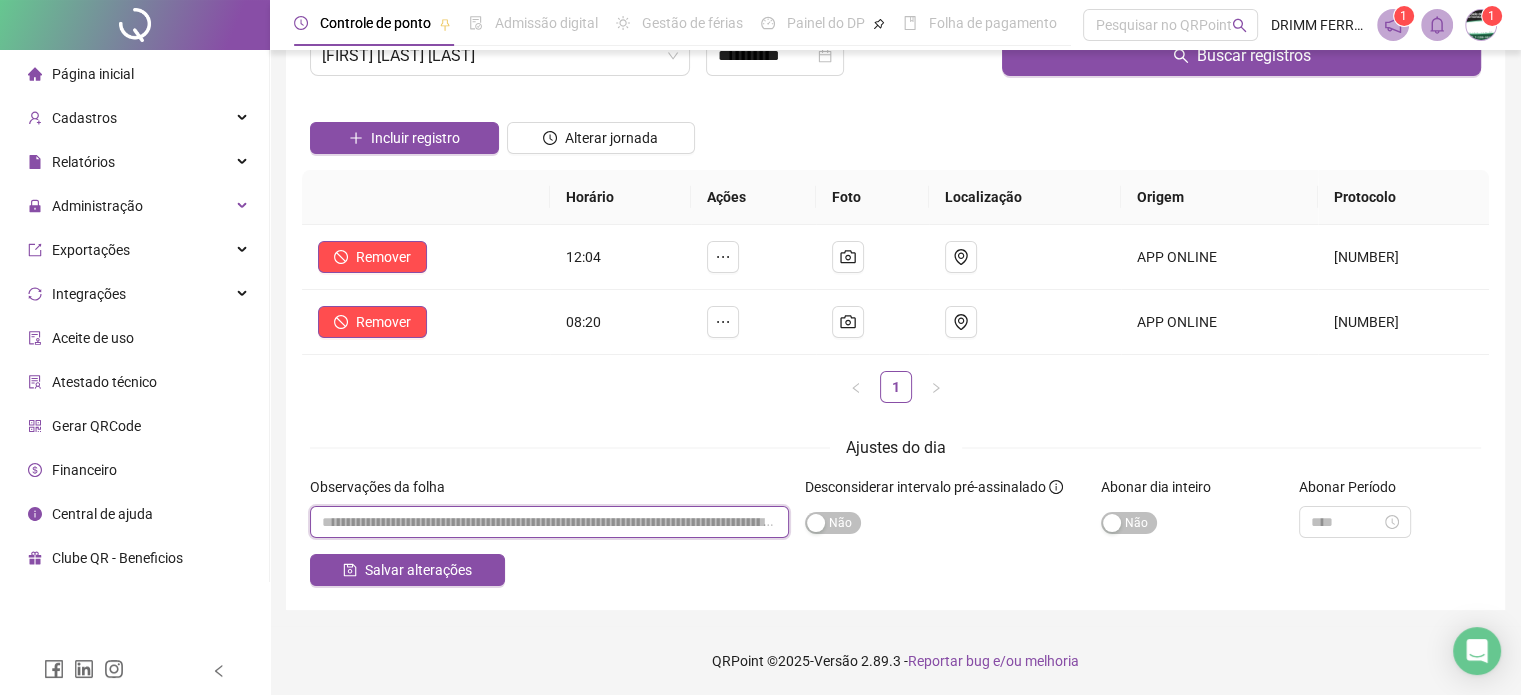 click at bounding box center (549, 522) 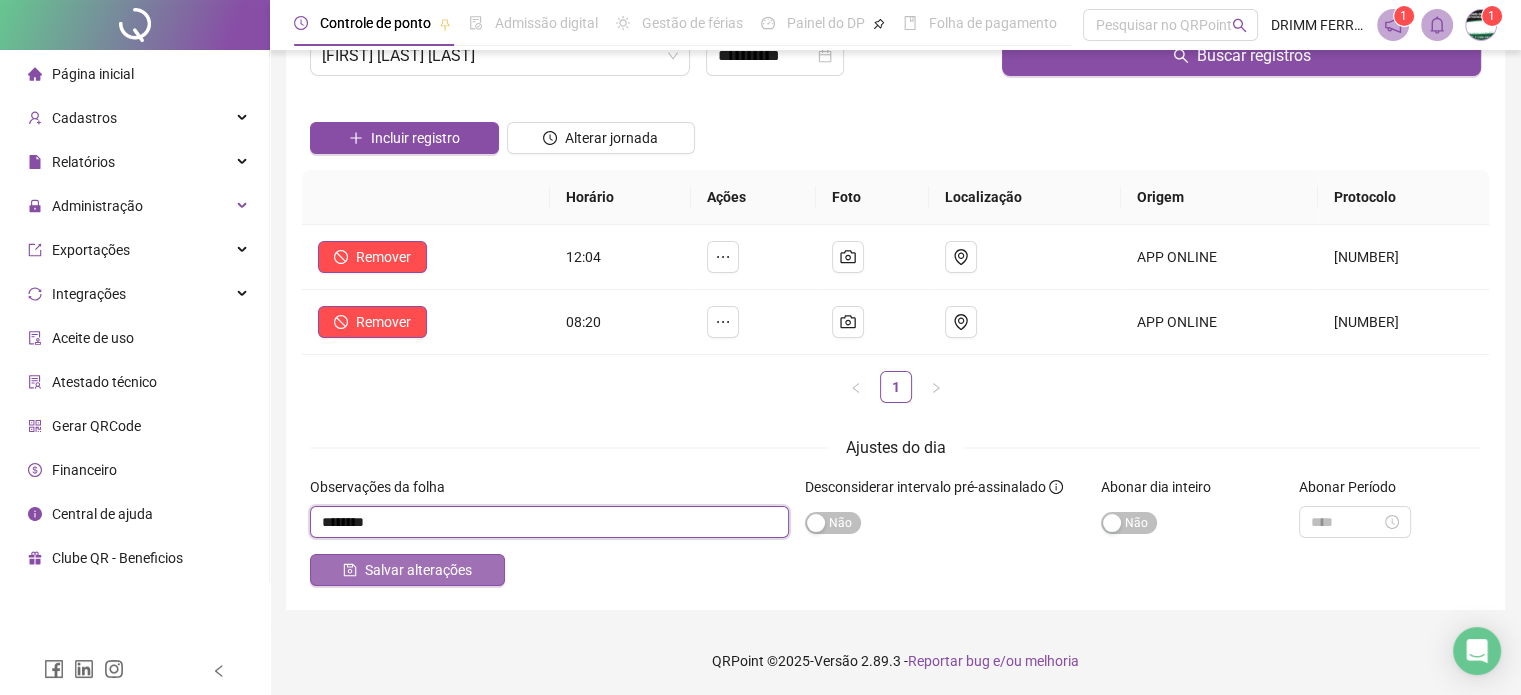 type on "********" 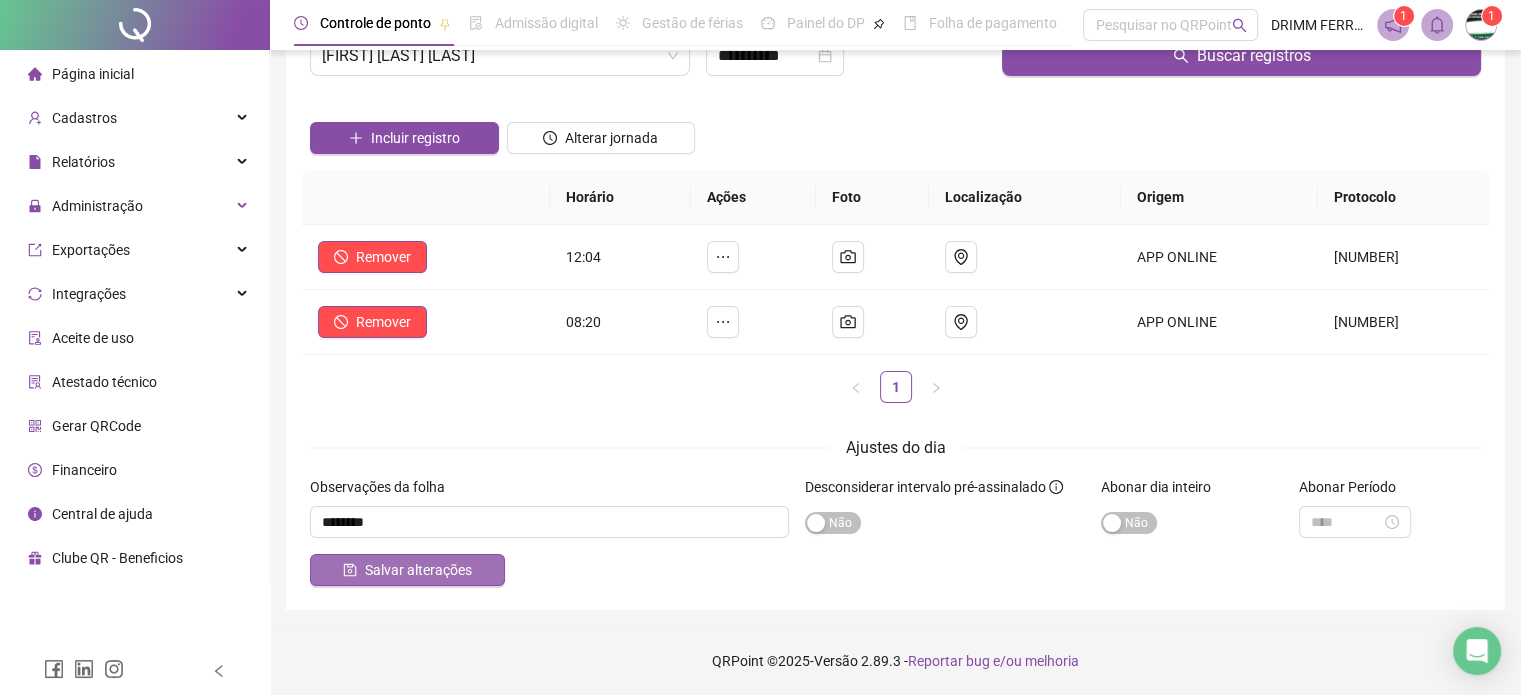 click on "Salvar alterações" at bounding box center (418, 570) 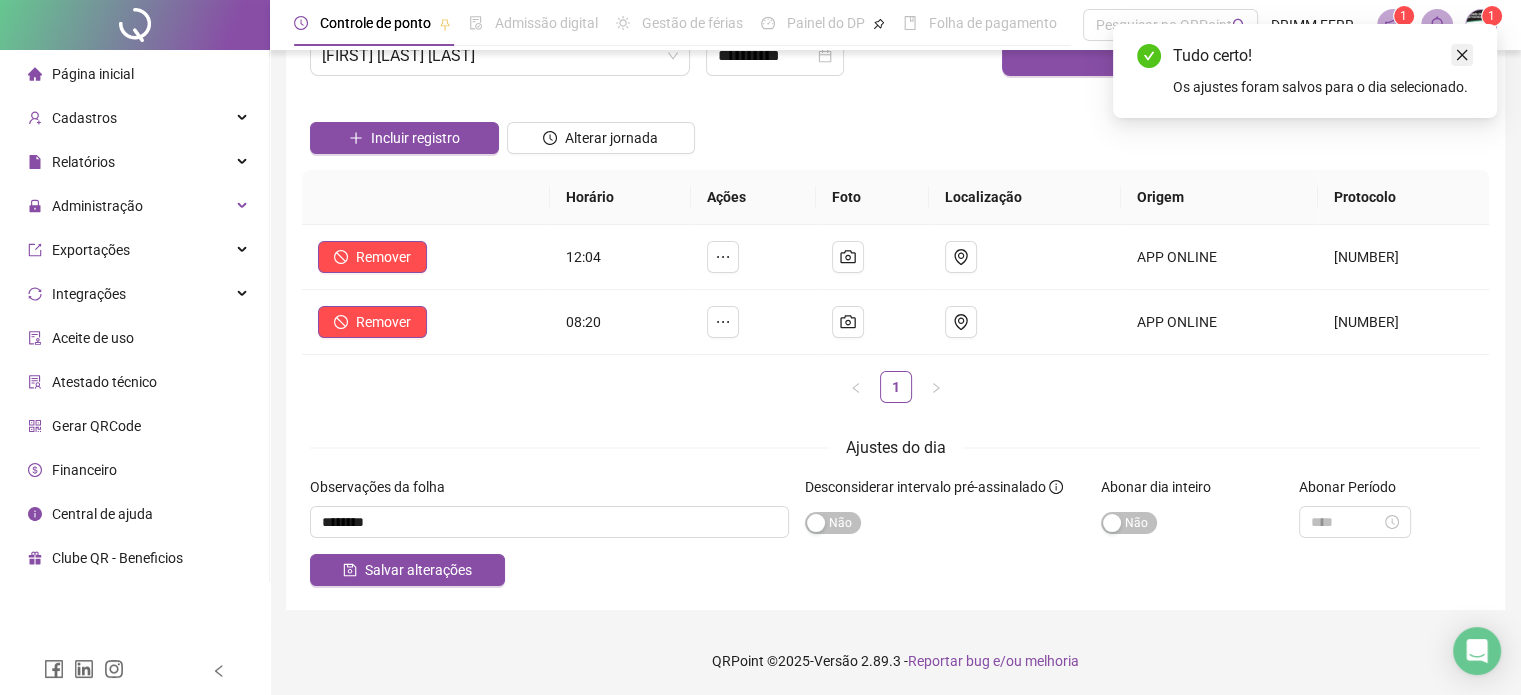 click 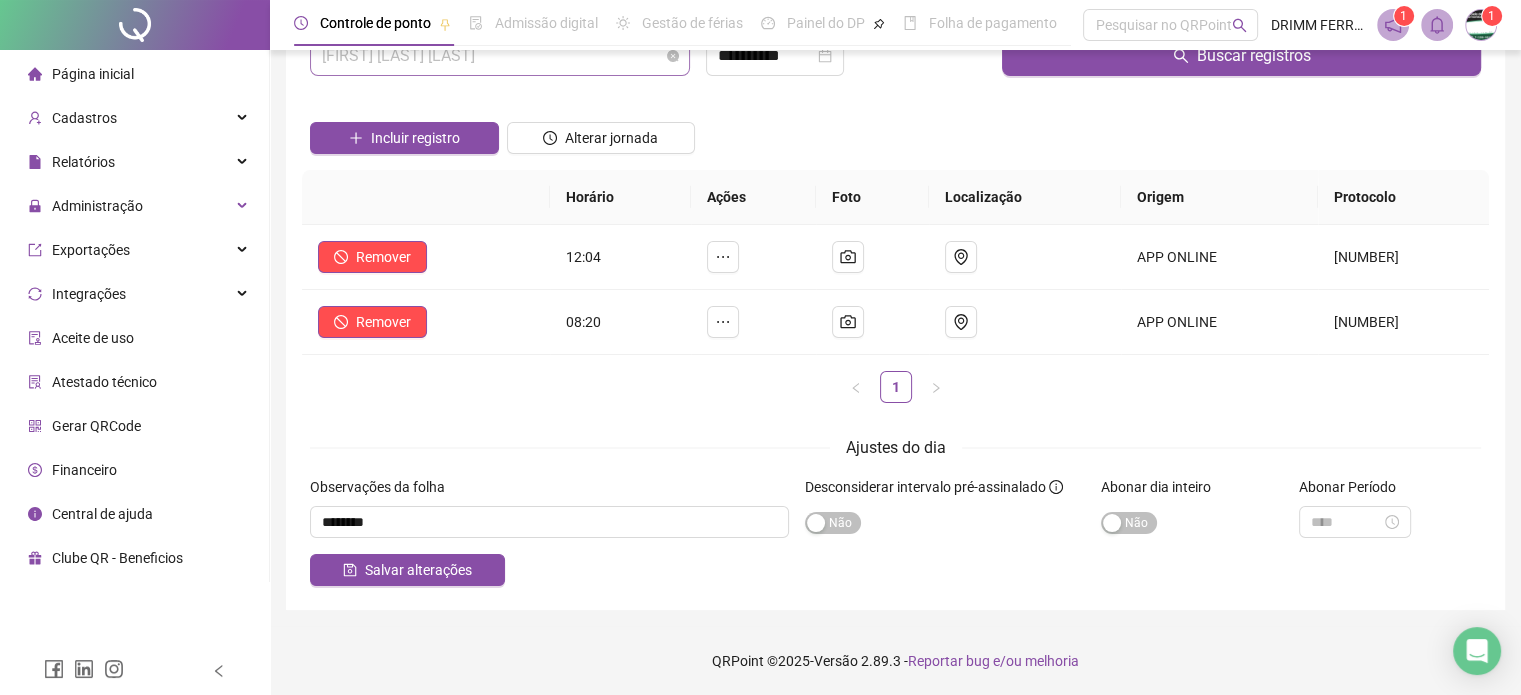 click on "[FIRST] [LAST] [LAST]" at bounding box center [500, 56] 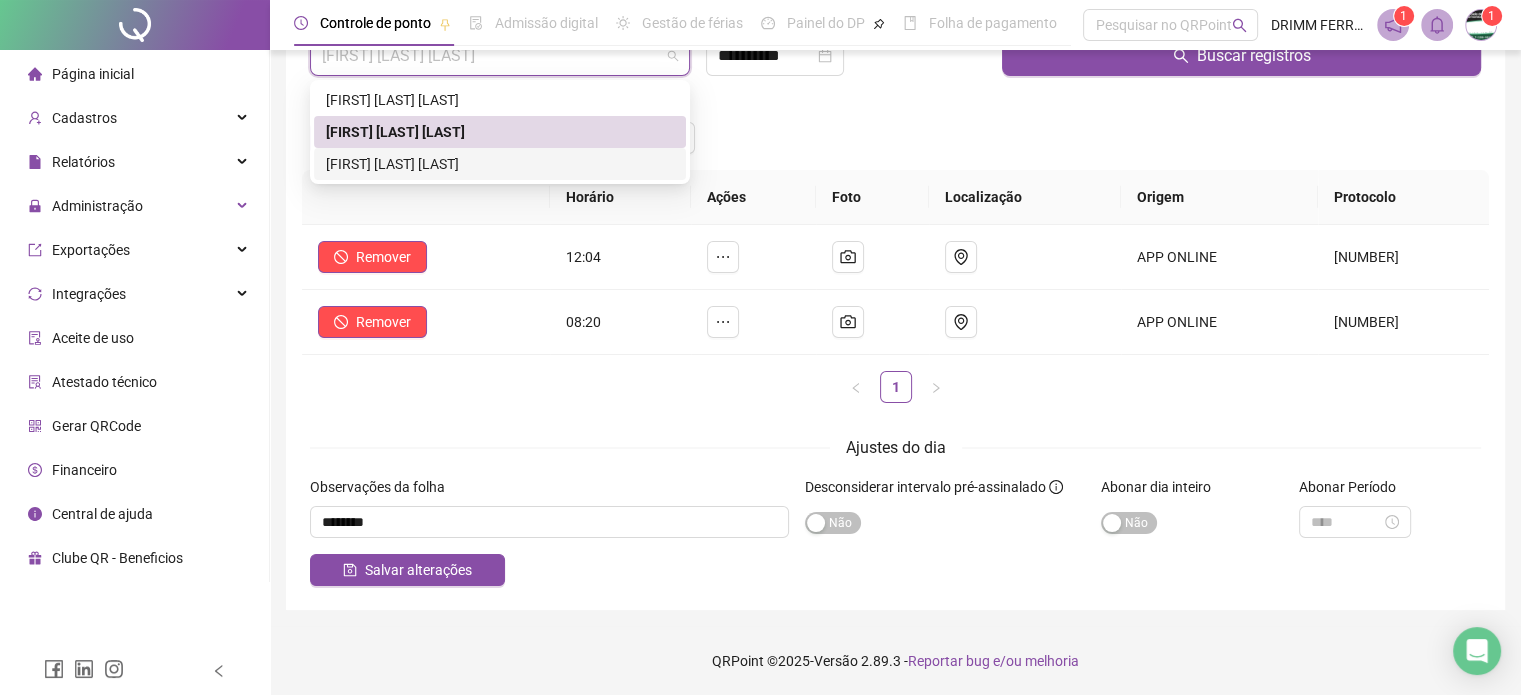 click on "[FIRST] [LAST] [LAST]" at bounding box center [500, 164] 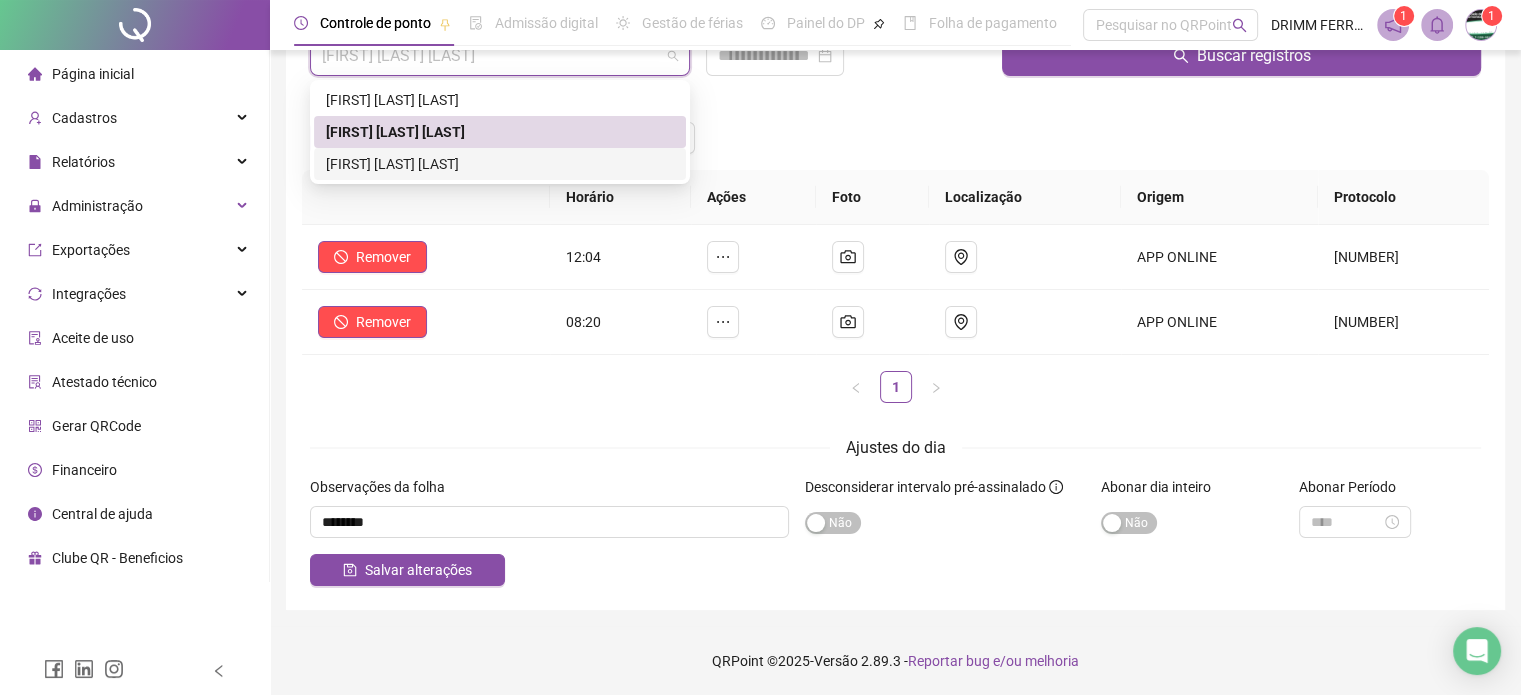 scroll, scrollTop: 57, scrollLeft: 0, axis: vertical 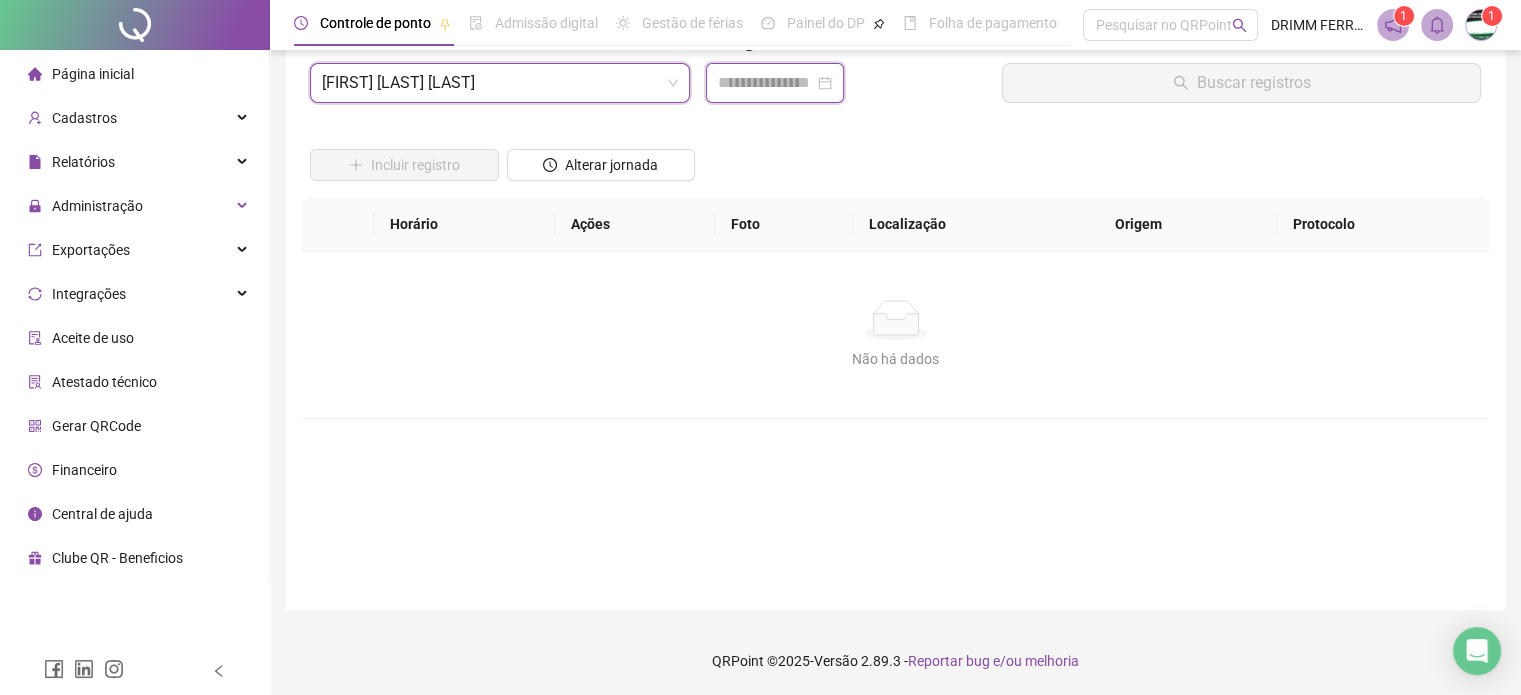 click at bounding box center (766, 83) 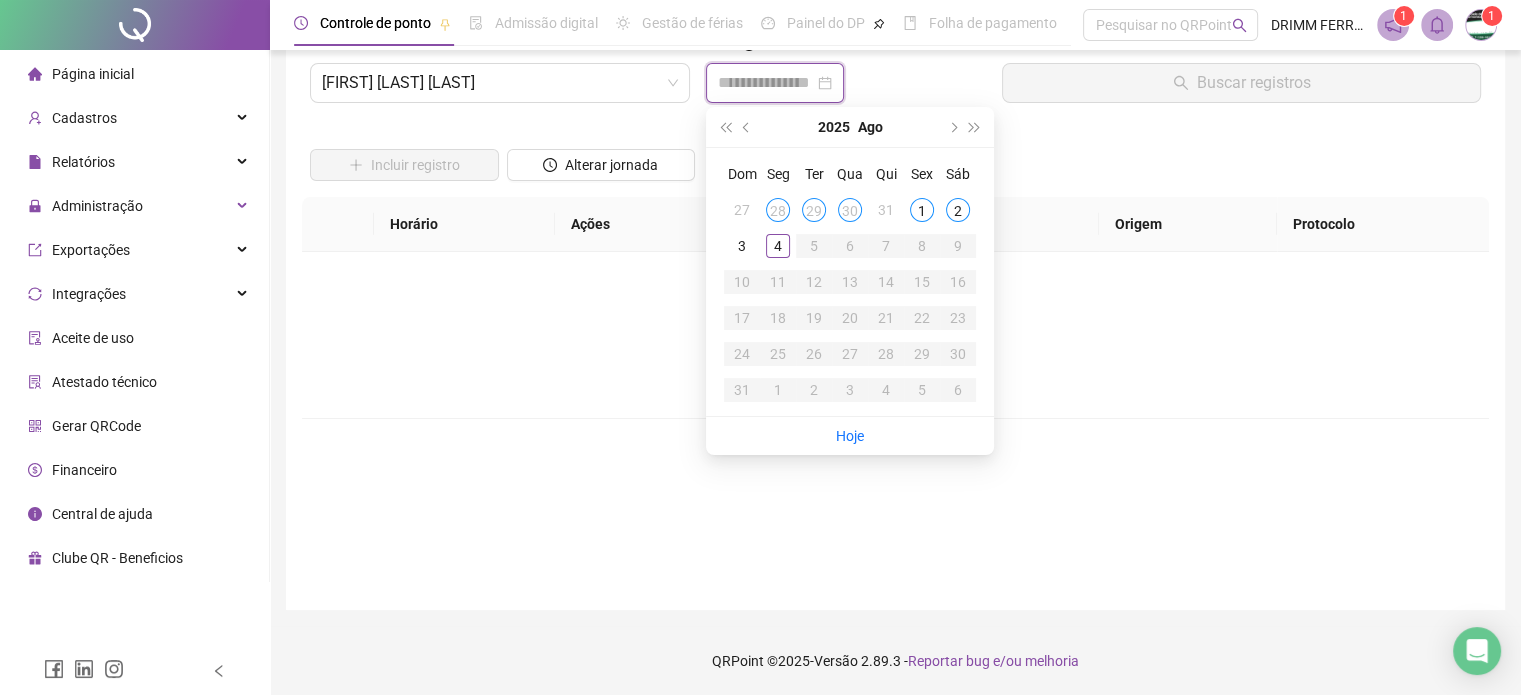 type on "**********" 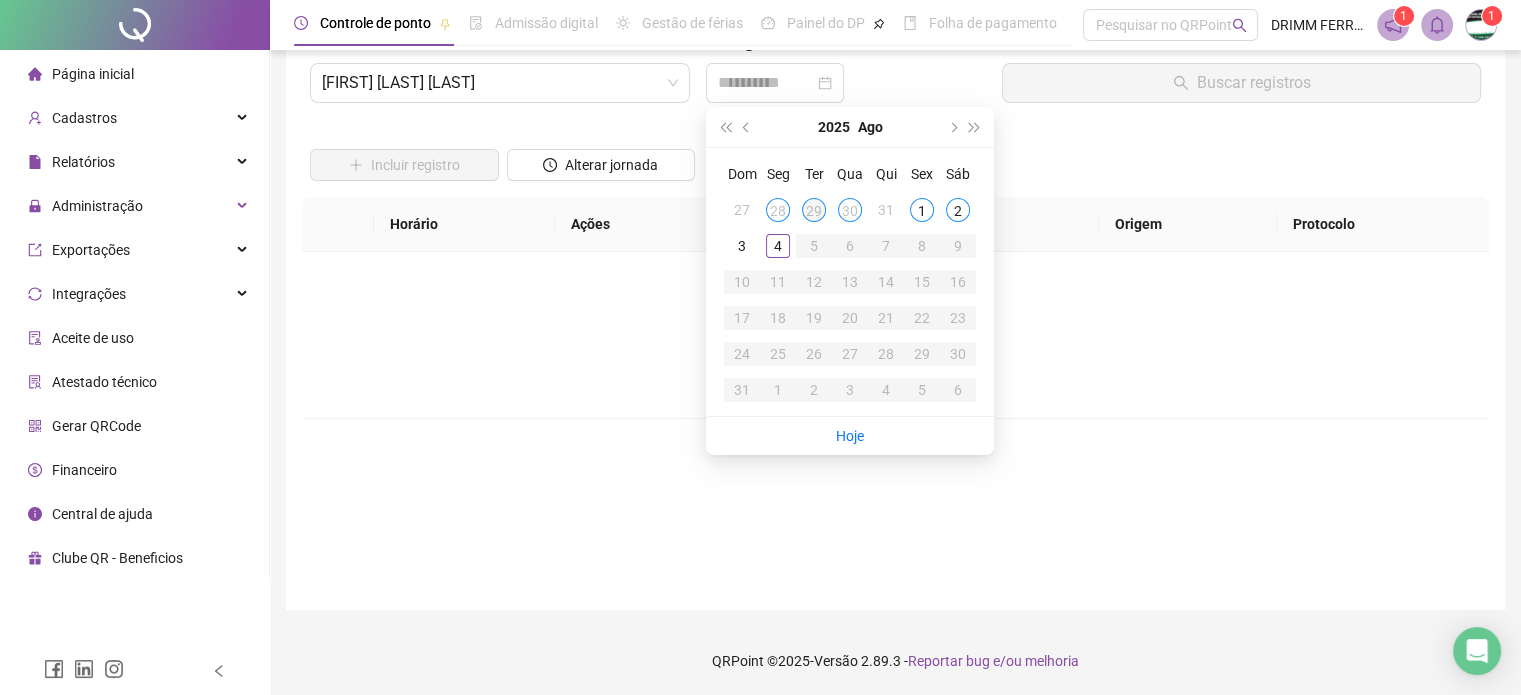 click on "29" at bounding box center [814, 210] 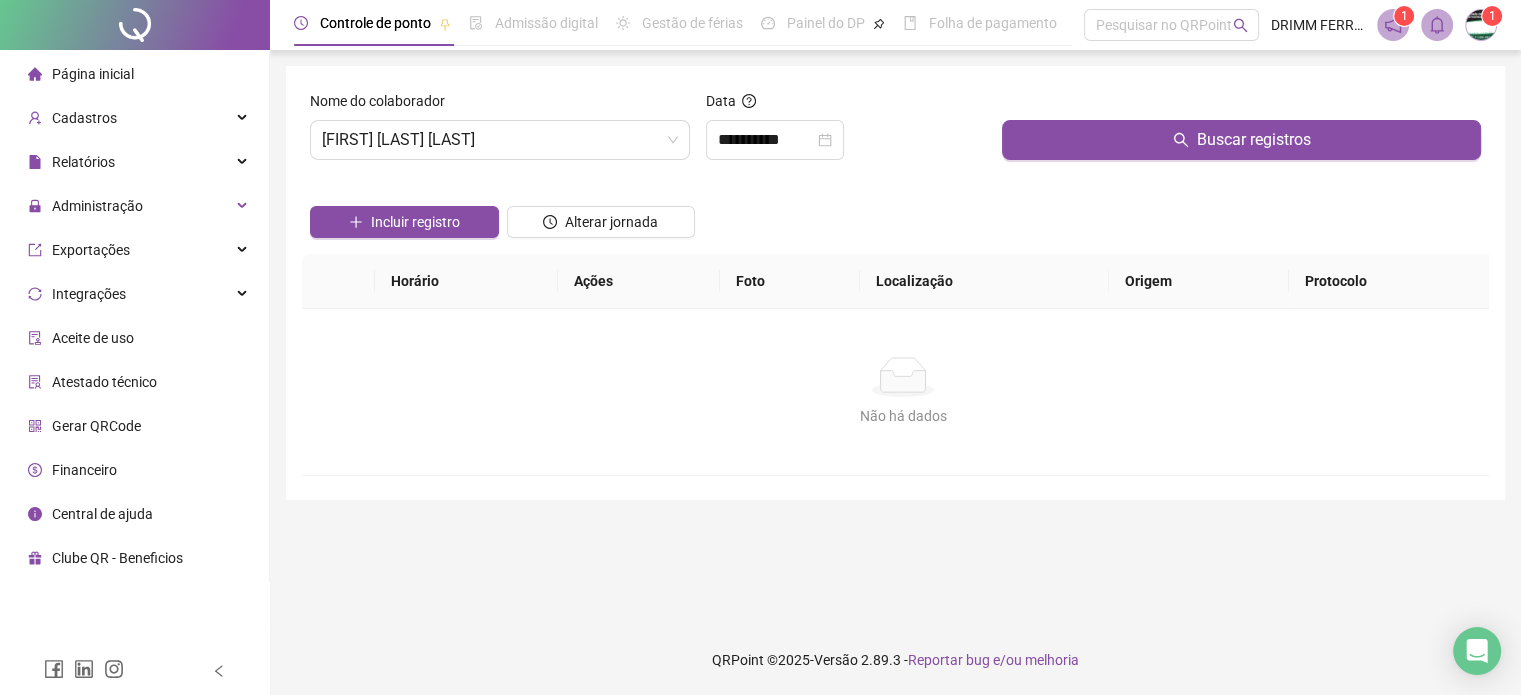 scroll, scrollTop: 0, scrollLeft: 0, axis: both 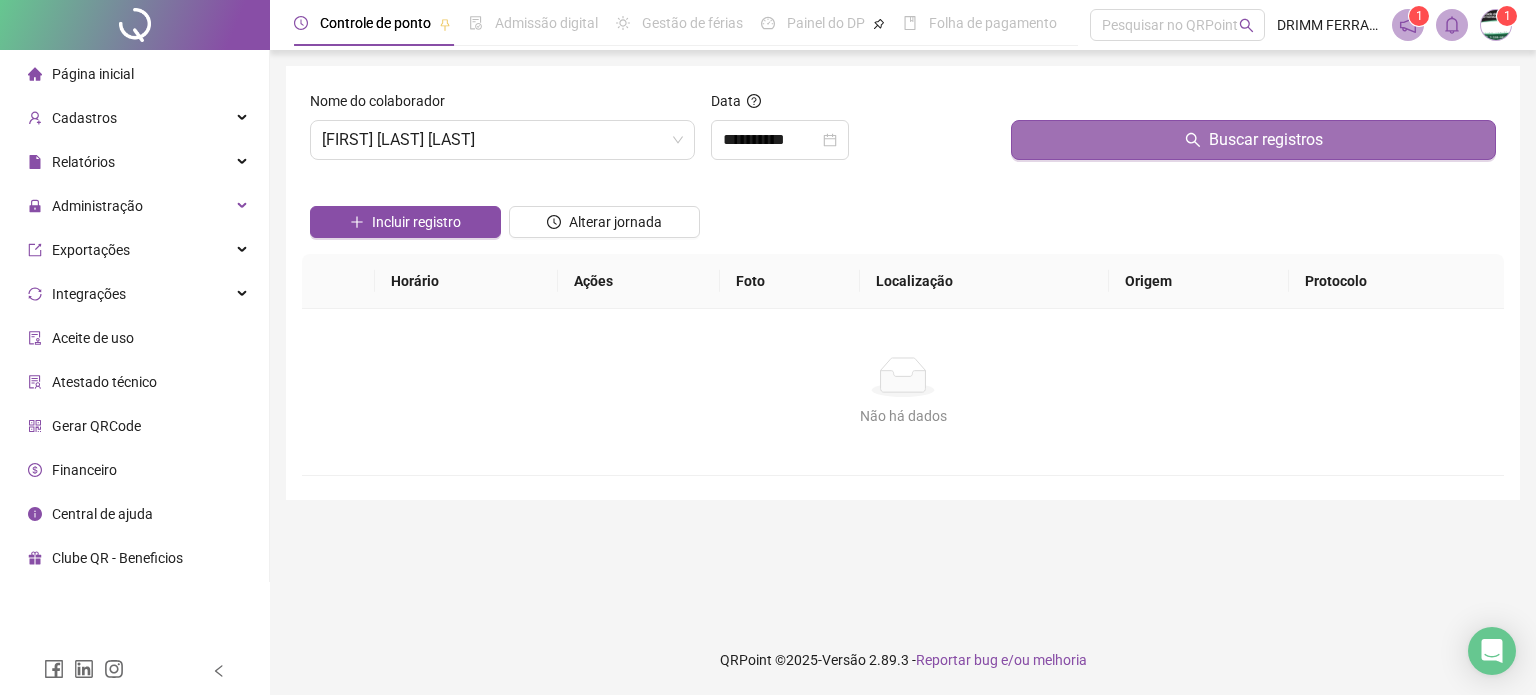 click on "Buscar registros" at bounding box center [1253, 140] 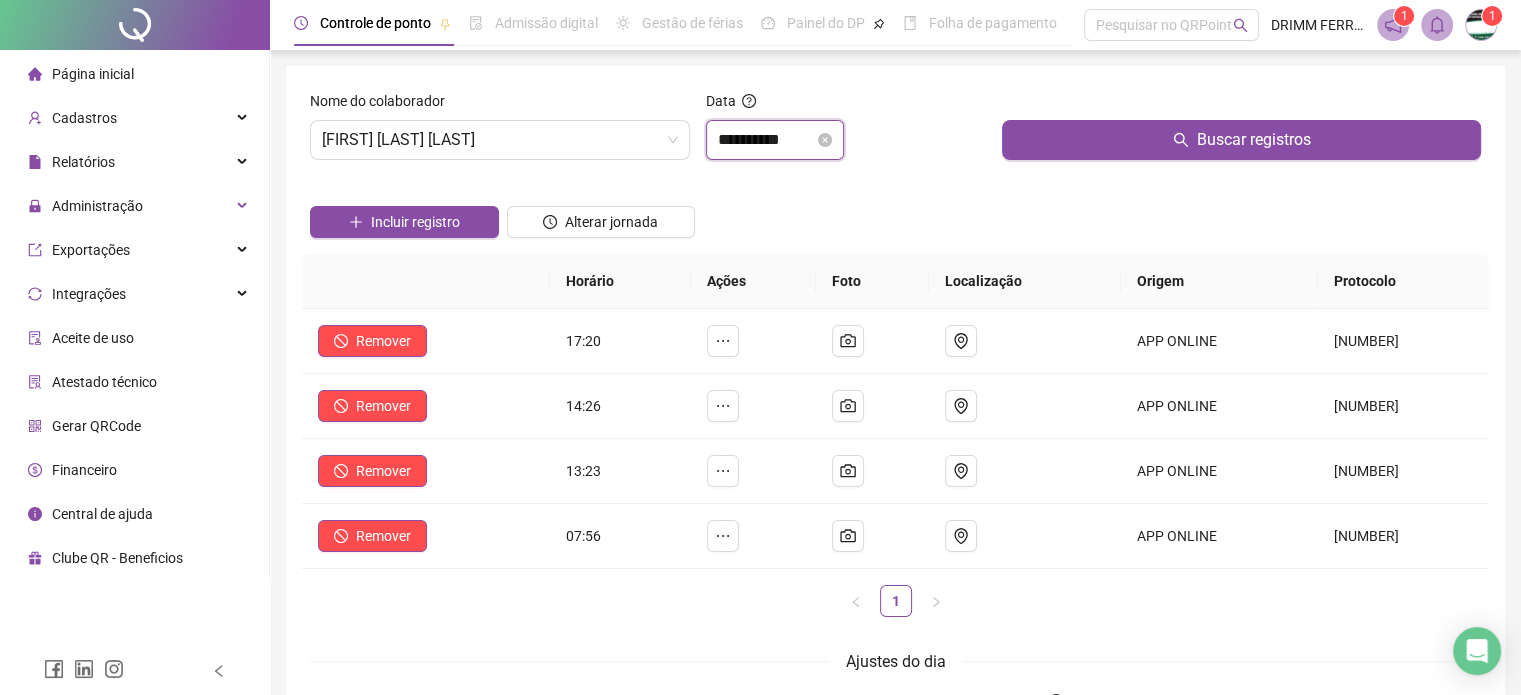 click on "**********" at bounding box center [766, 140] 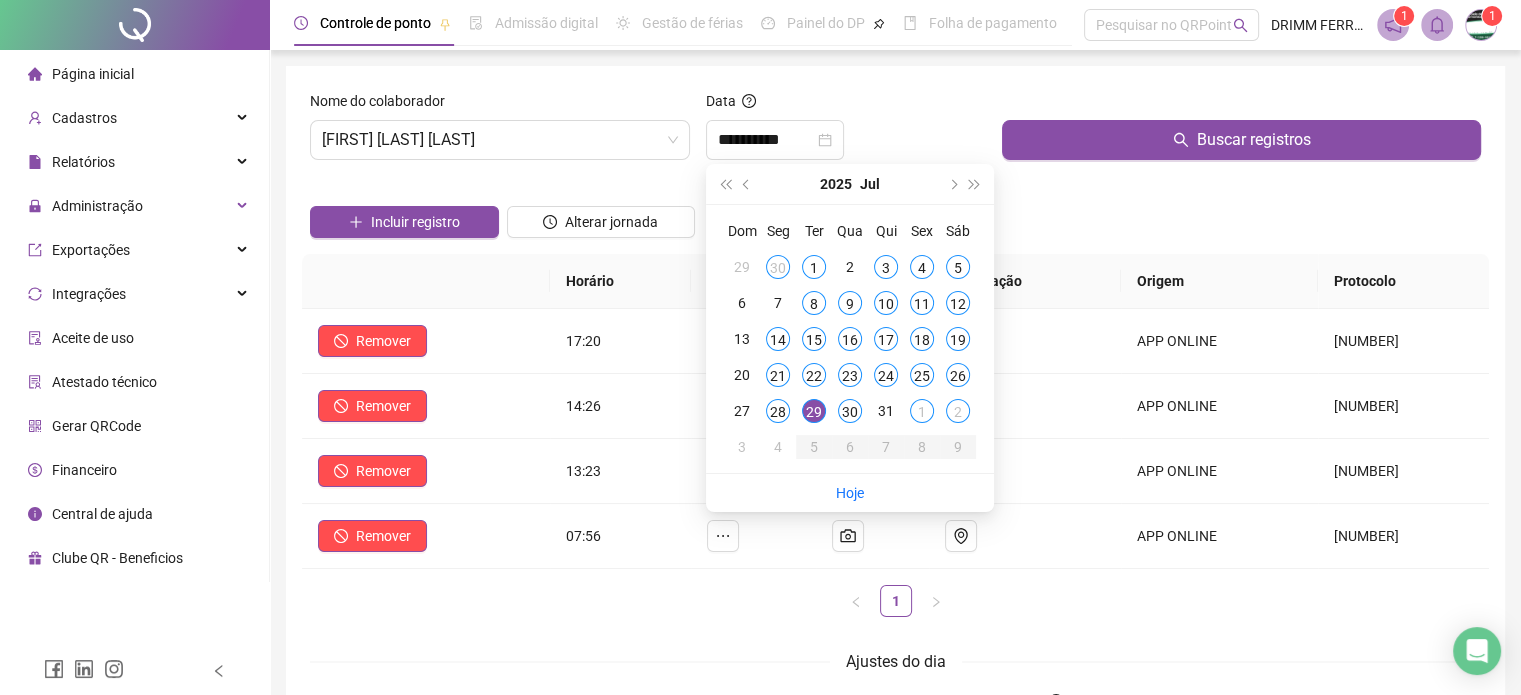 drag, startPoint x: 952, startPoint y: 187, endPoint x: 940, endPoint y: 191, distance: 12.649111 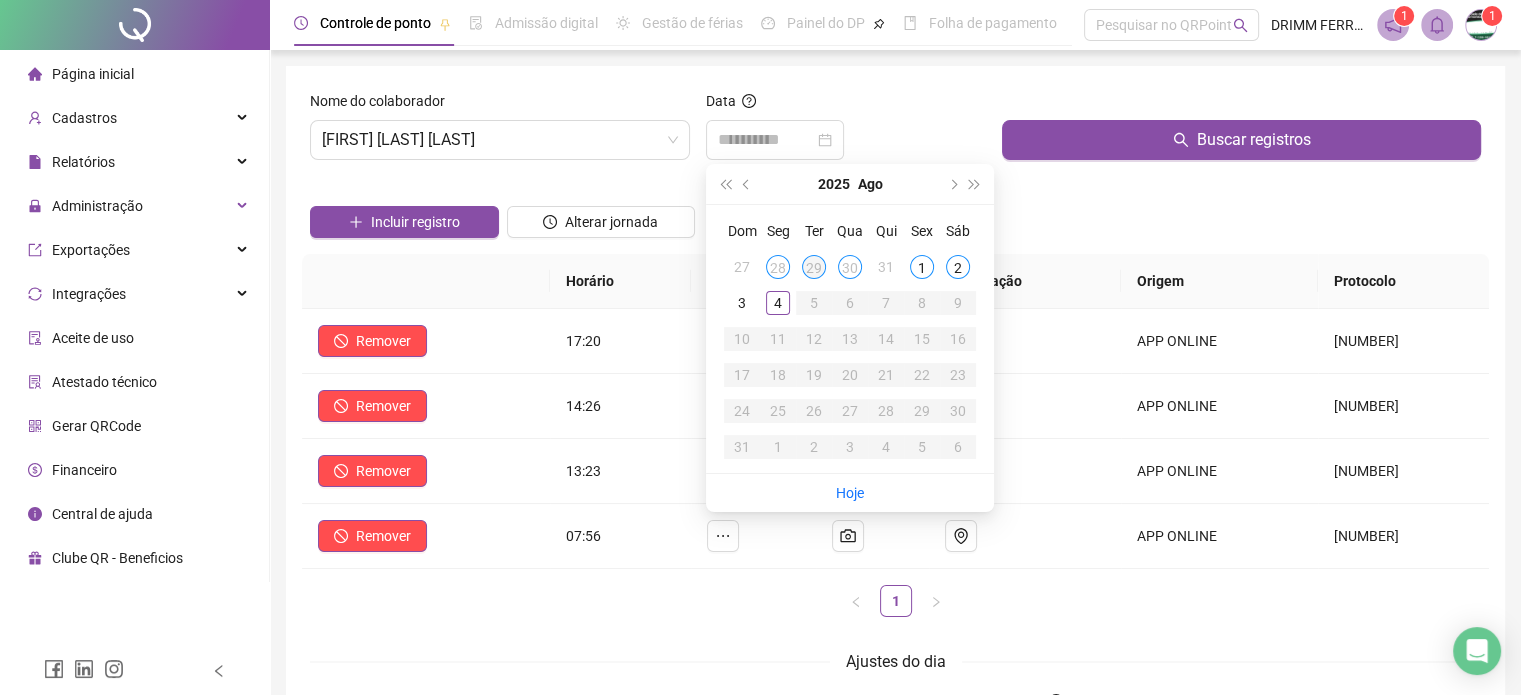 click on "29" at bounding box center (814, 267) 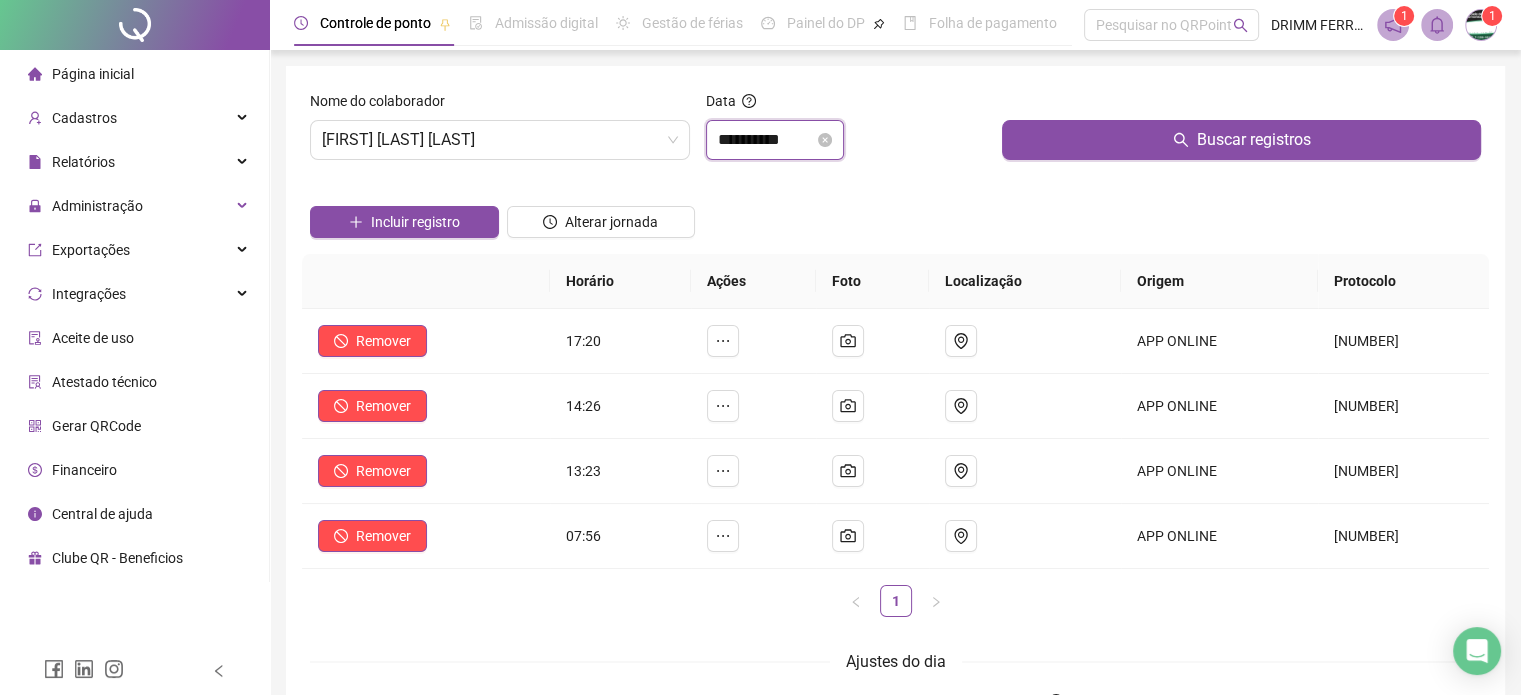 click on "**********" at bounding box center [766, 140] 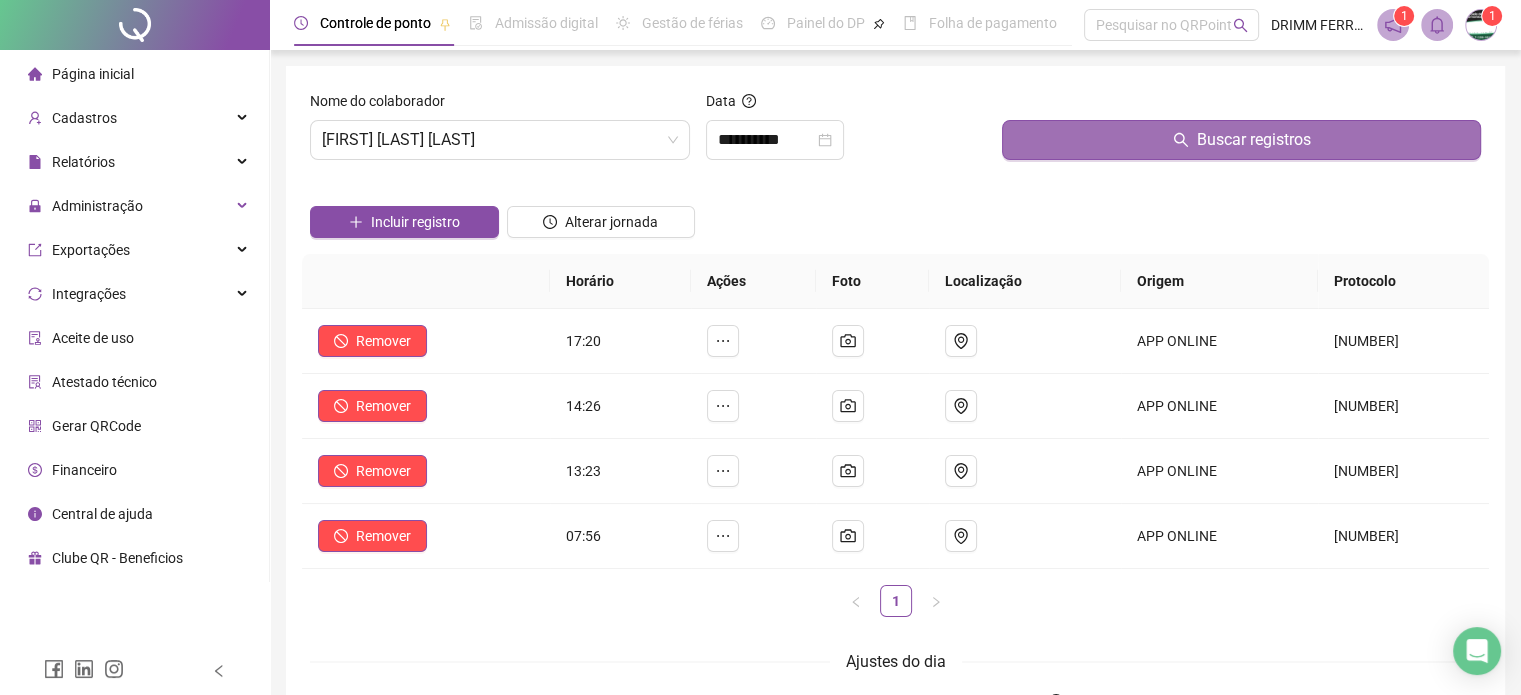 click on "Buscar registros" at bounding box center [1241, 140] 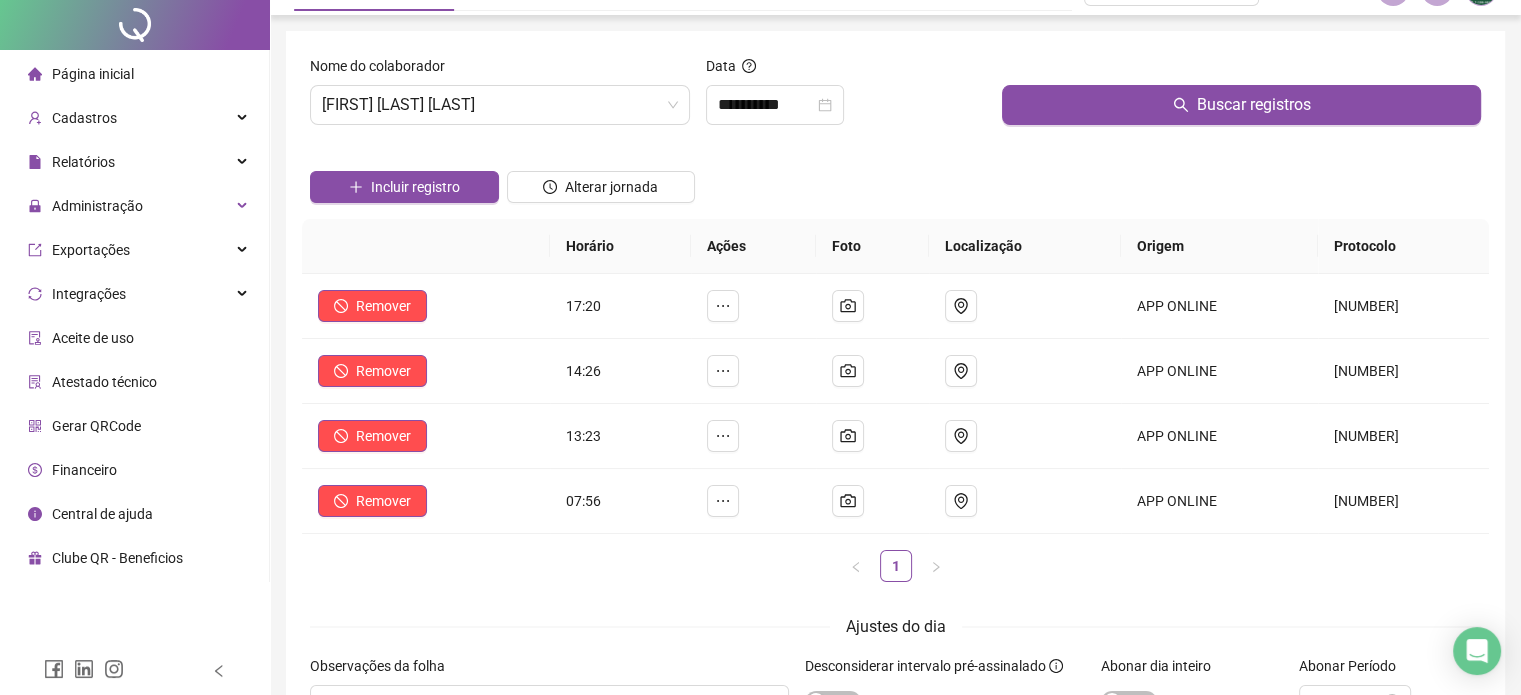 scroll, scrollTop: 0, scrollLeft: 0, axis: both 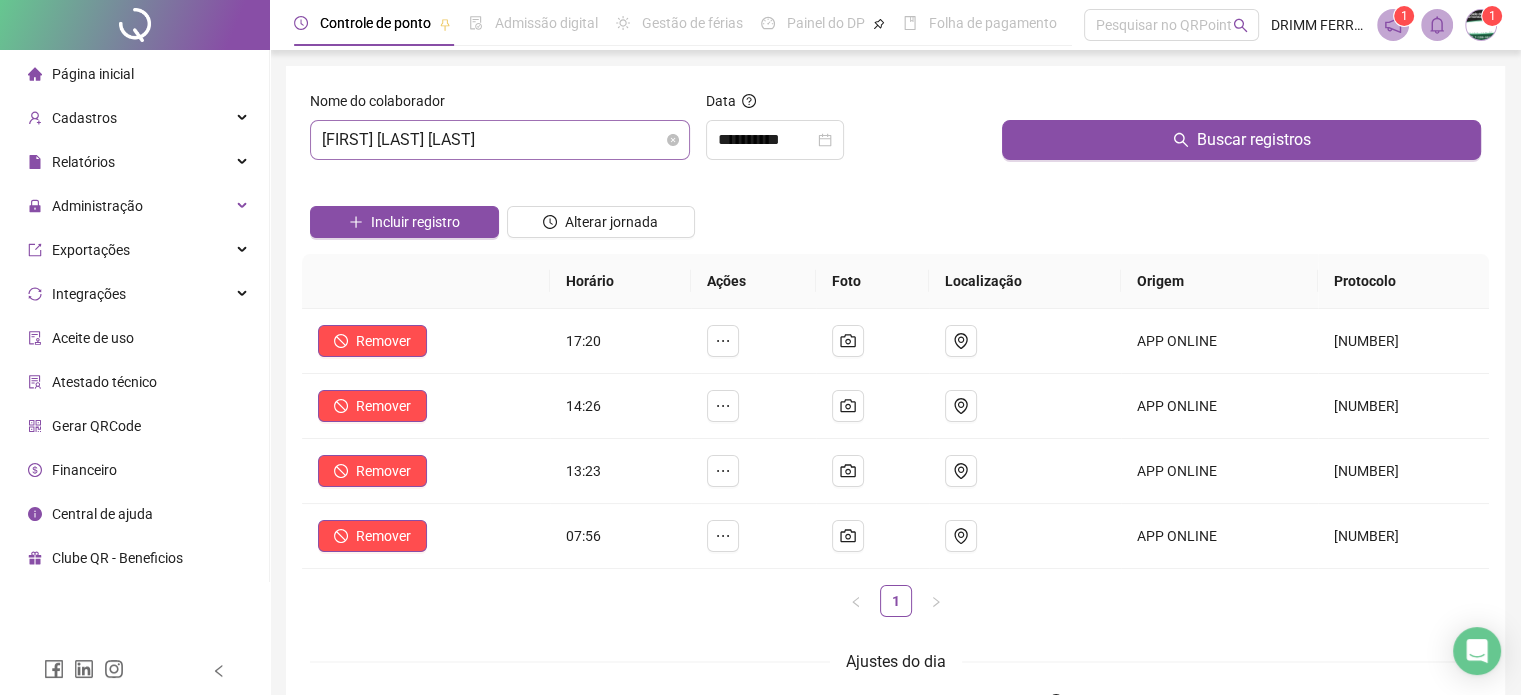 click on "[FIRST] [LAST] [LAST]" at bounding box center [500, 140] 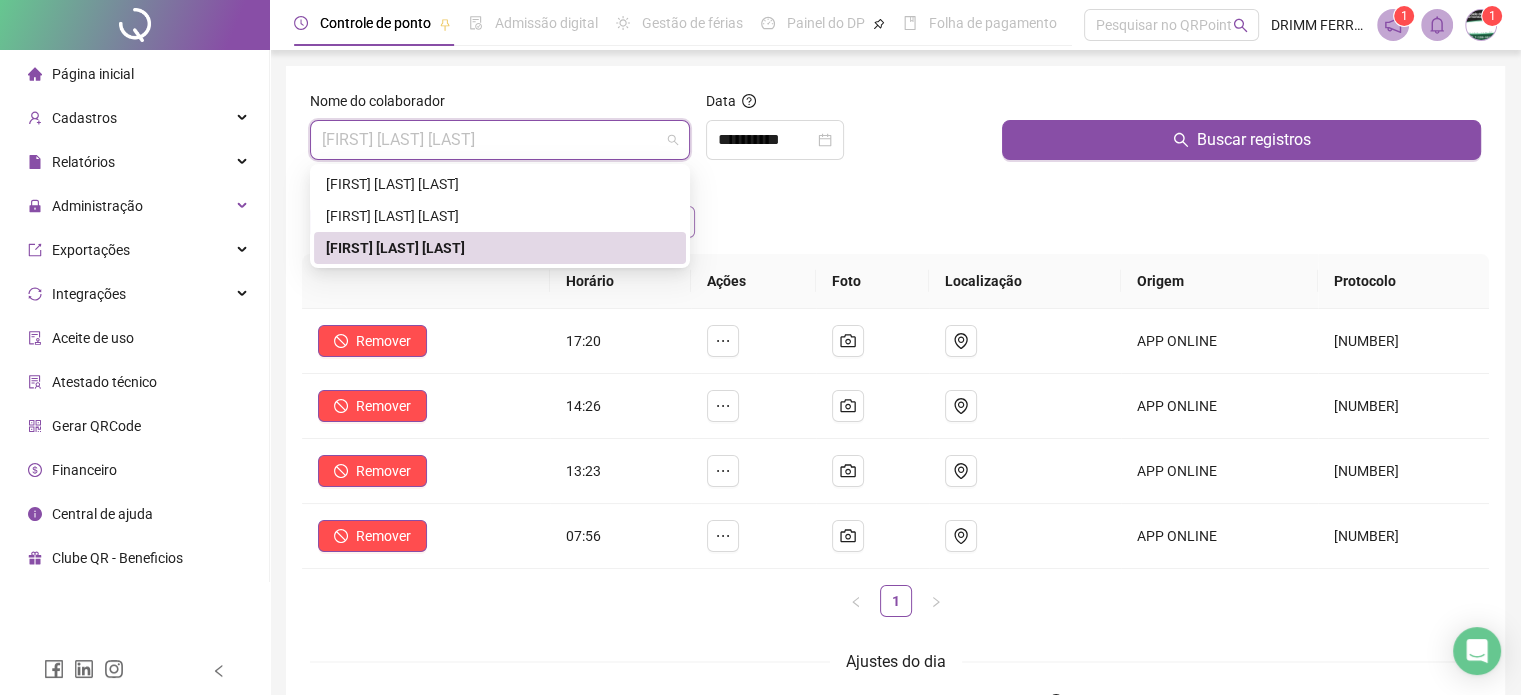 drag, startPoint x: 540, startPoint y: 252, endPoint x: 614, endPoint y: 233, distance: 76.40026 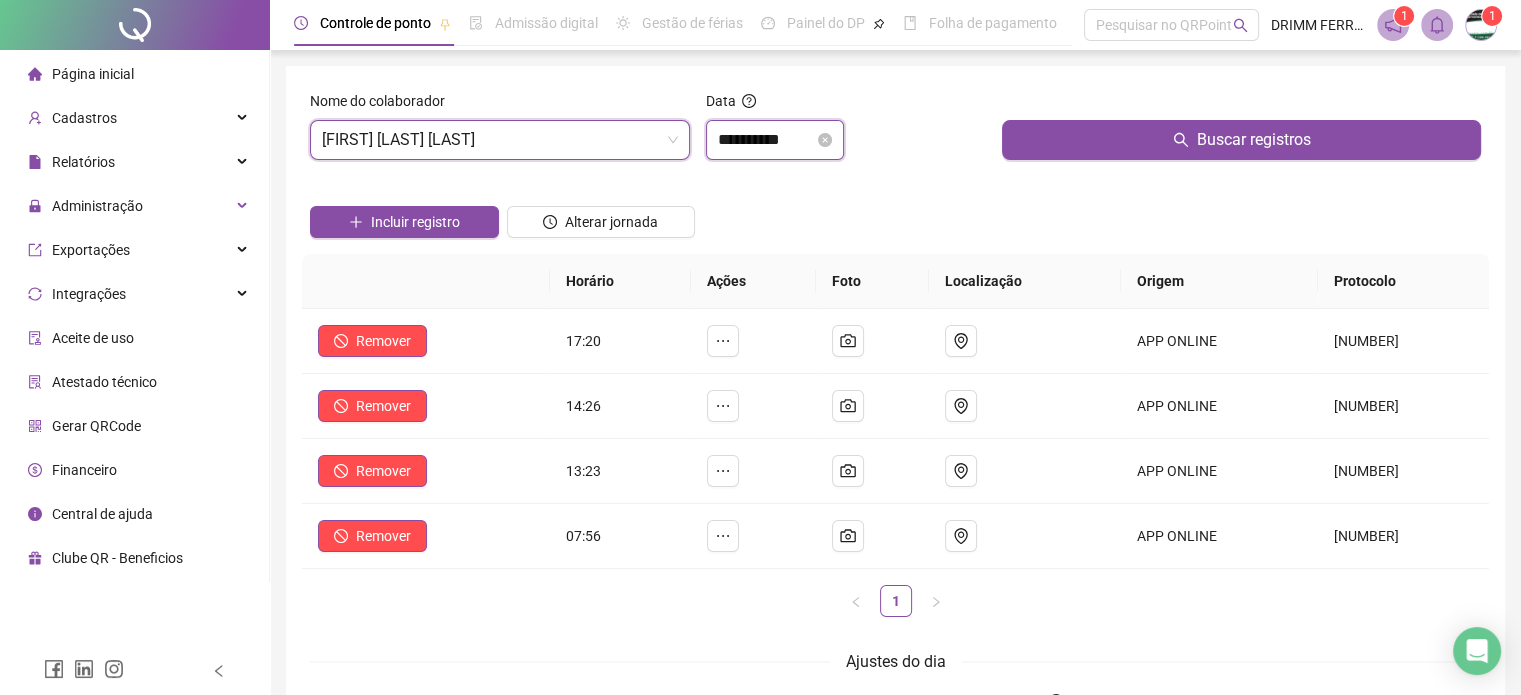 click on "**********" at bounding box center [766, 140] 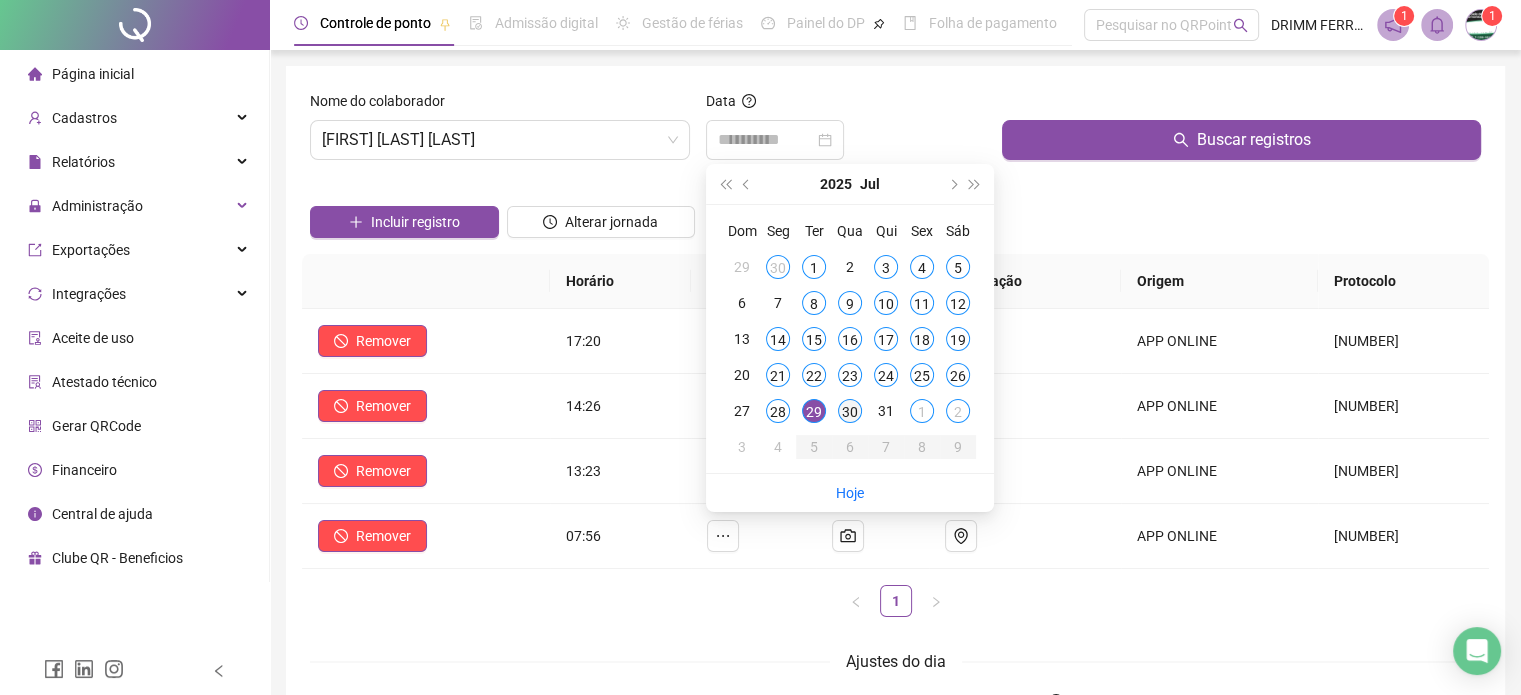 click on "30" at bounding box center (850, 411) 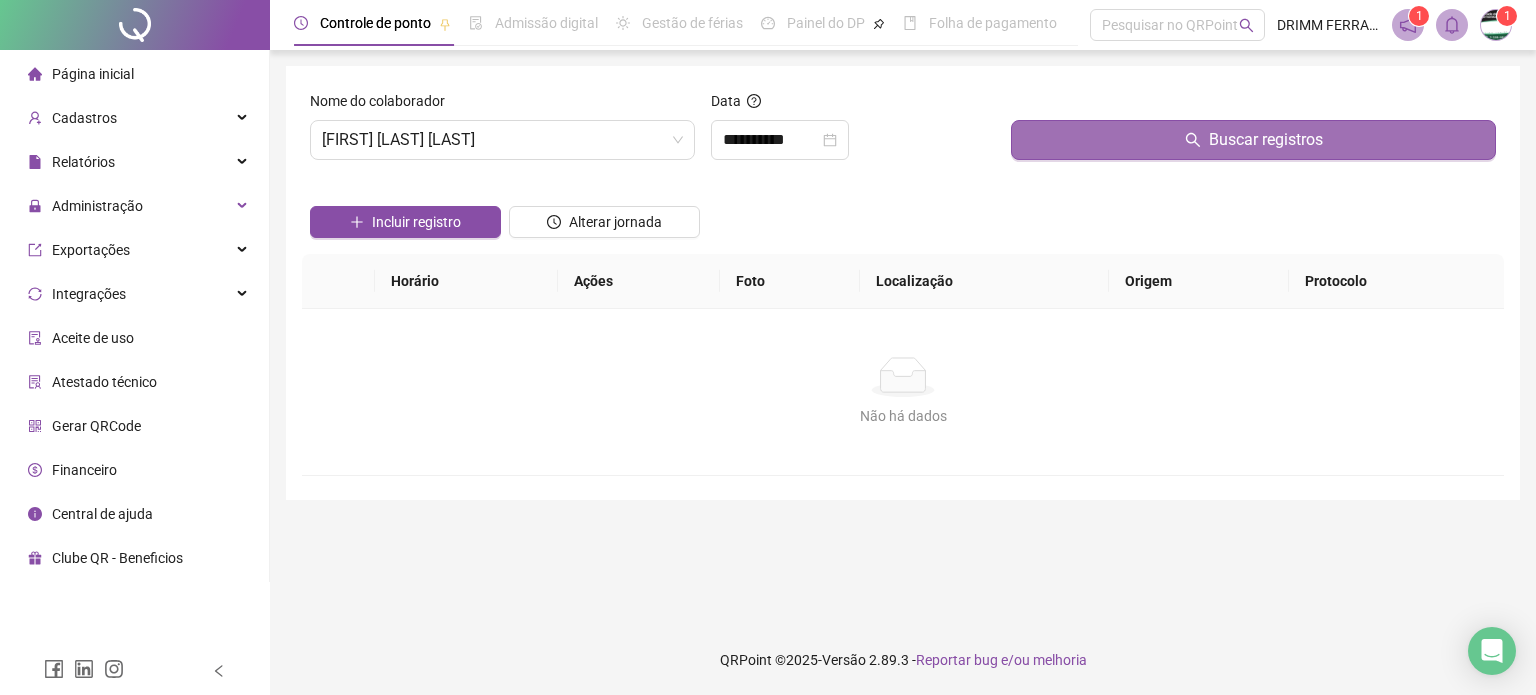 click on "Buscar registros" at bounding box center [1253, 140] 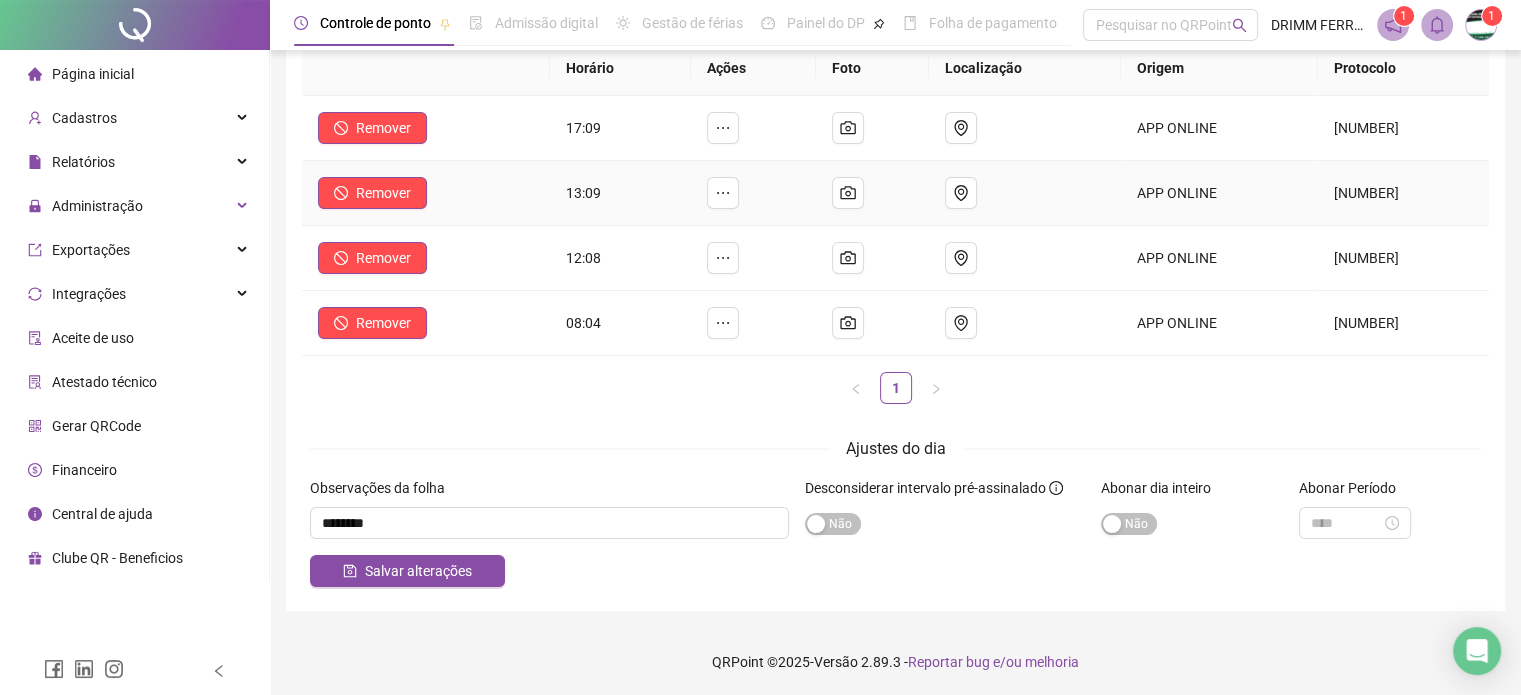 scroll, scrollTop: 0, scrollLeft: 0, axis: both 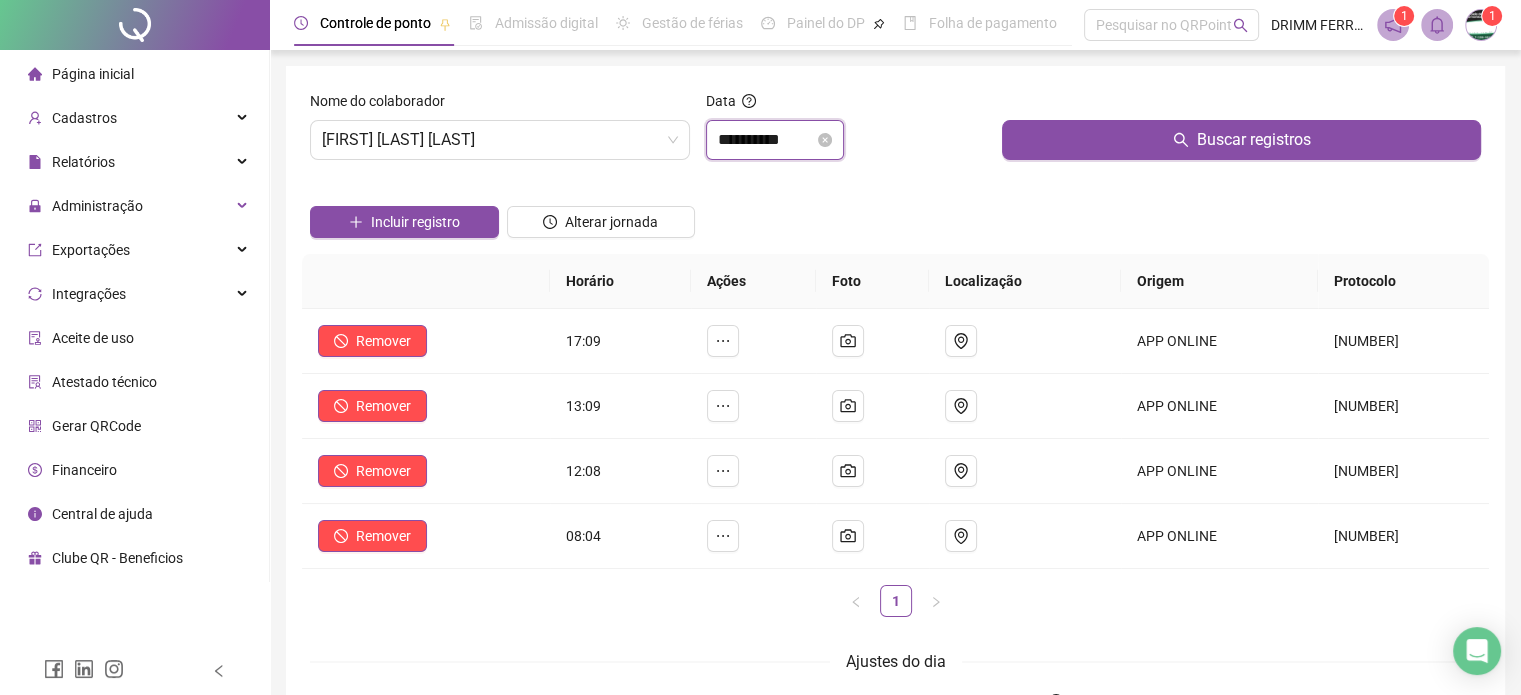 click on "**********" at bounding box center [766, 140] 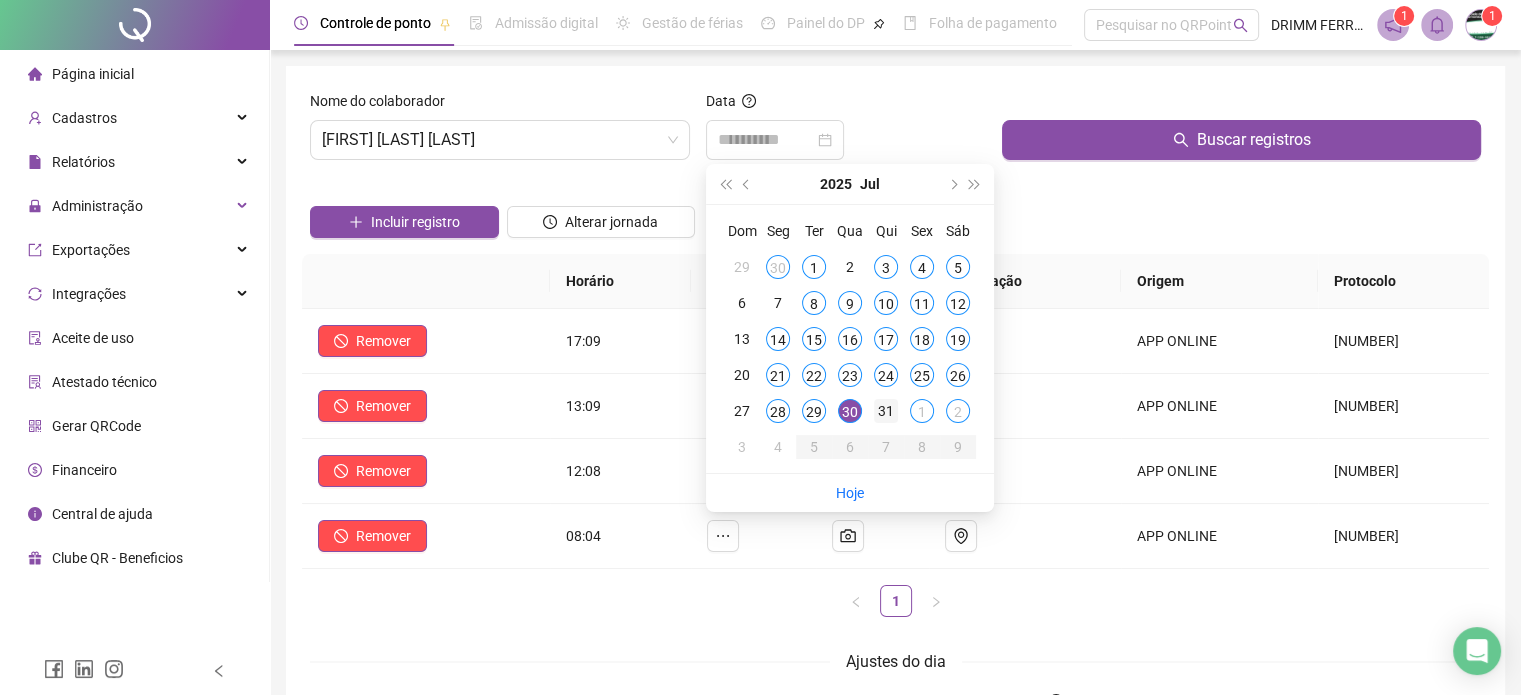 click on "31" at bounding box center [886, 411] 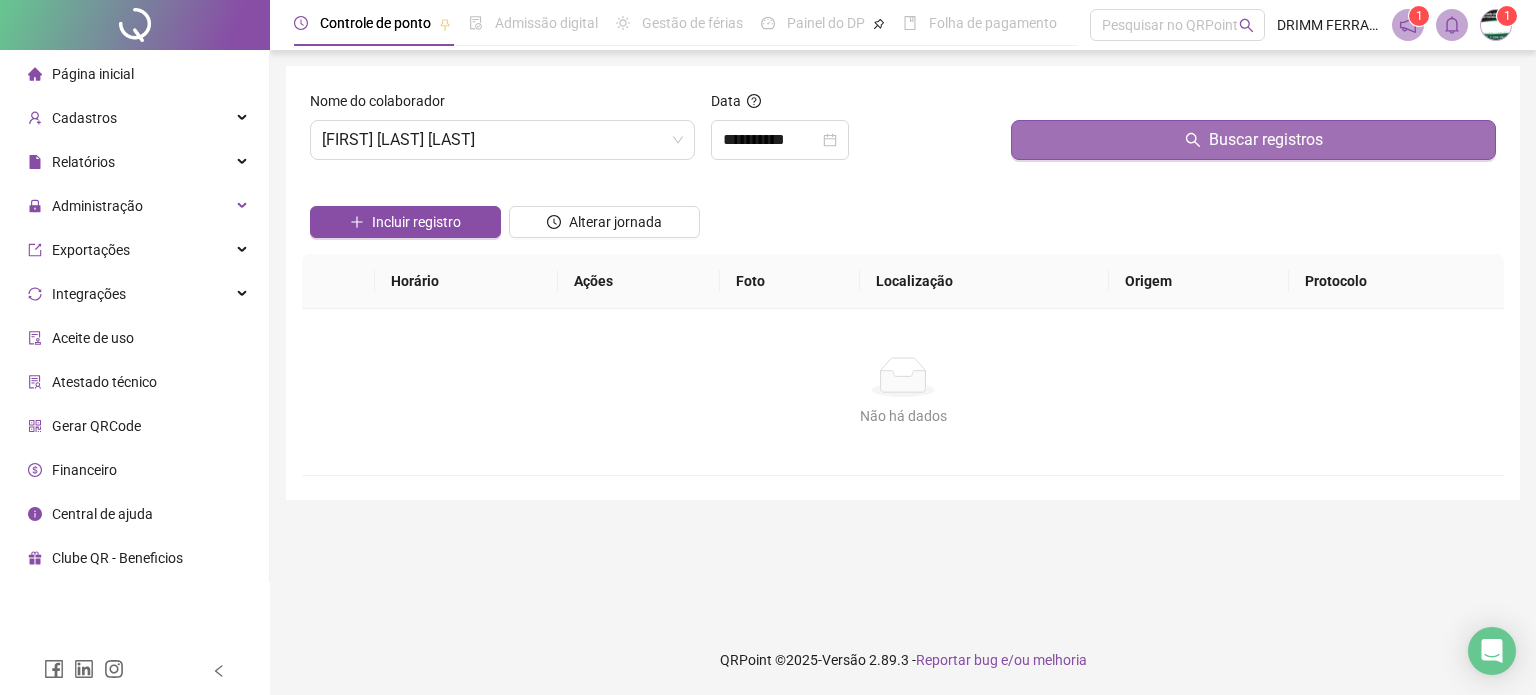 click on "Buscar registros" at bounding box center [1253, 140] 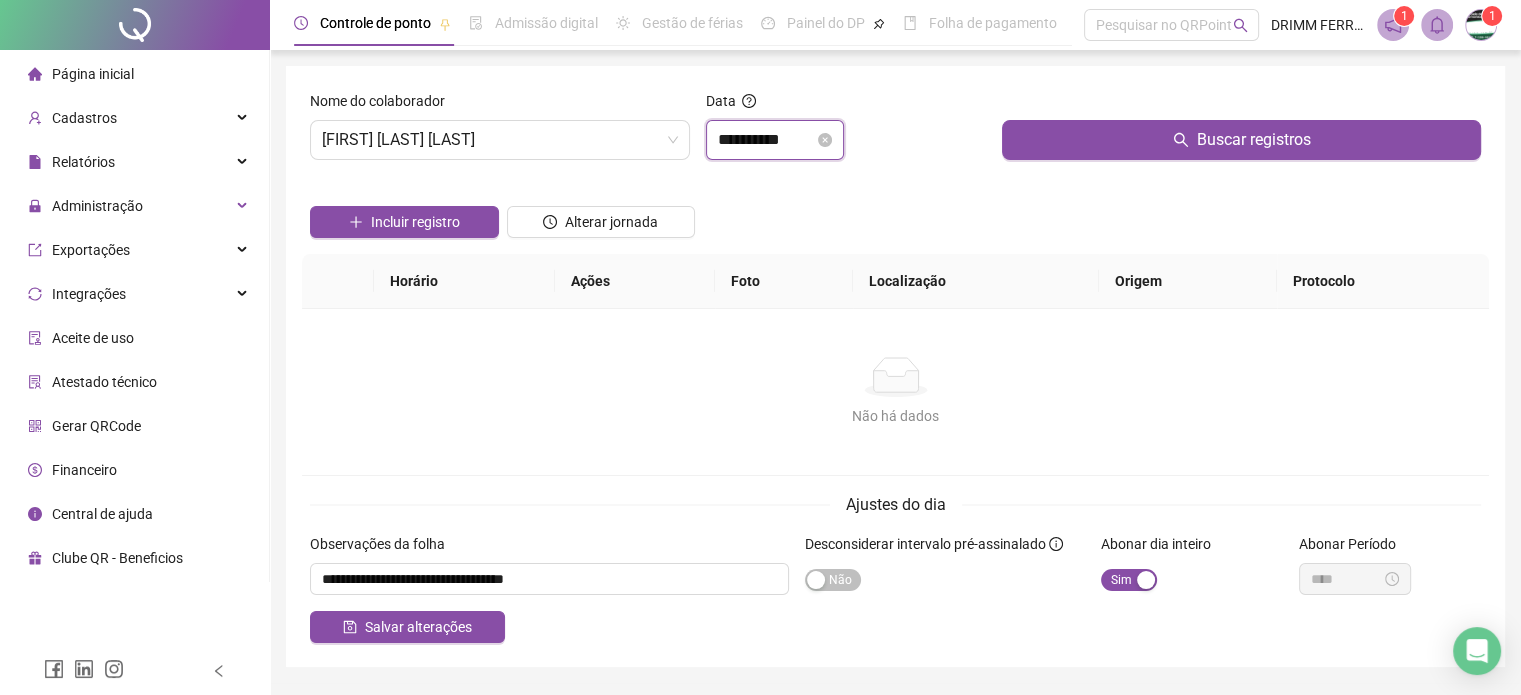 click on "**********" at bounding box center (766, 140) 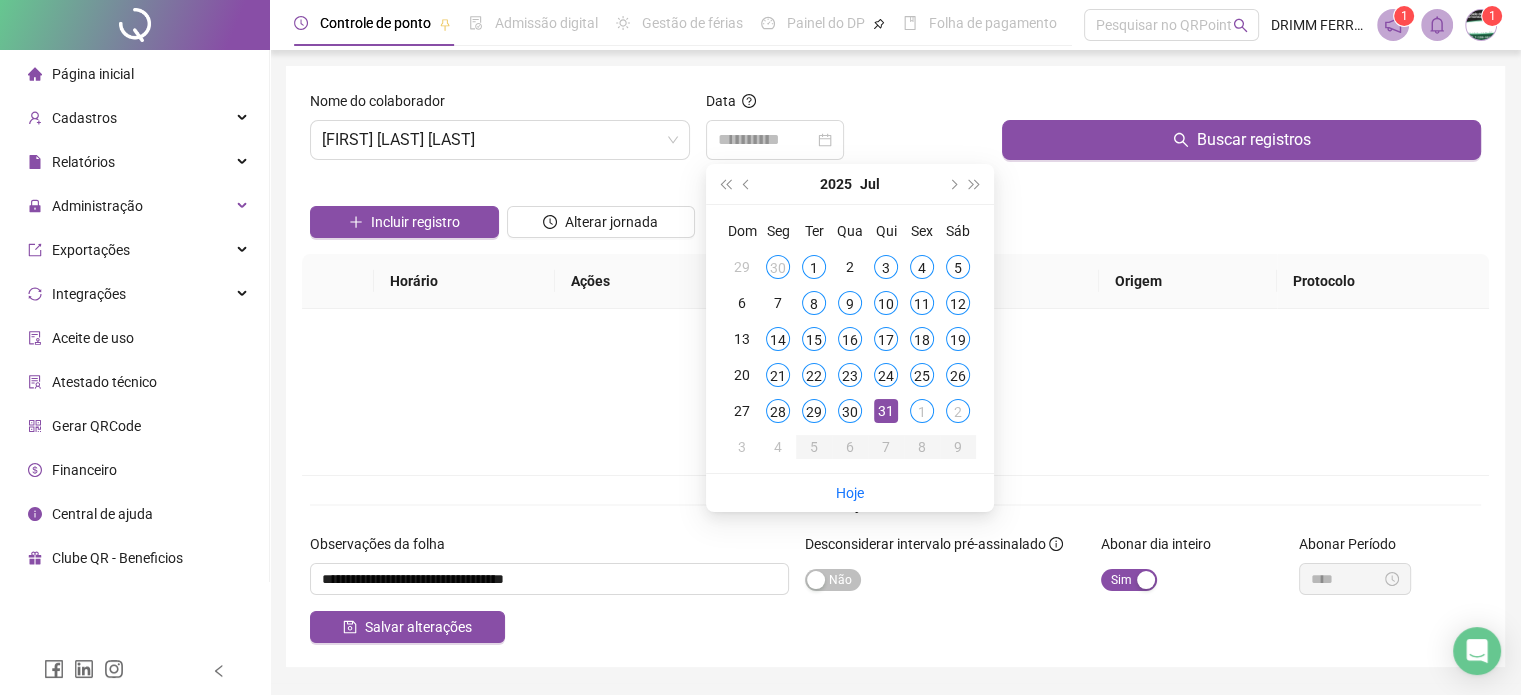 drag, startPoint x: 920, startPoint y: 411, endPoint x: 938, endPoint y: 415, distance: 18.439089 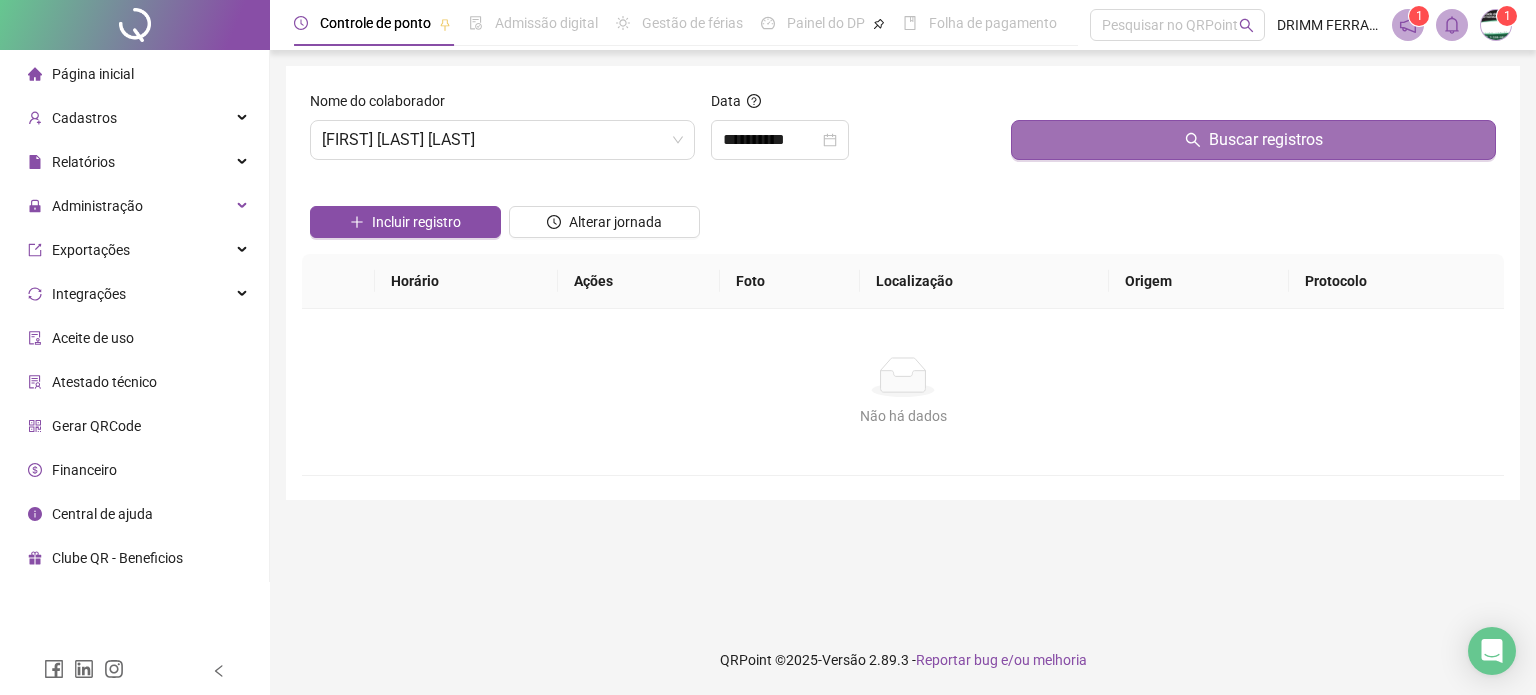 click on "Buscar registros" at bounding box center [1253, 140] 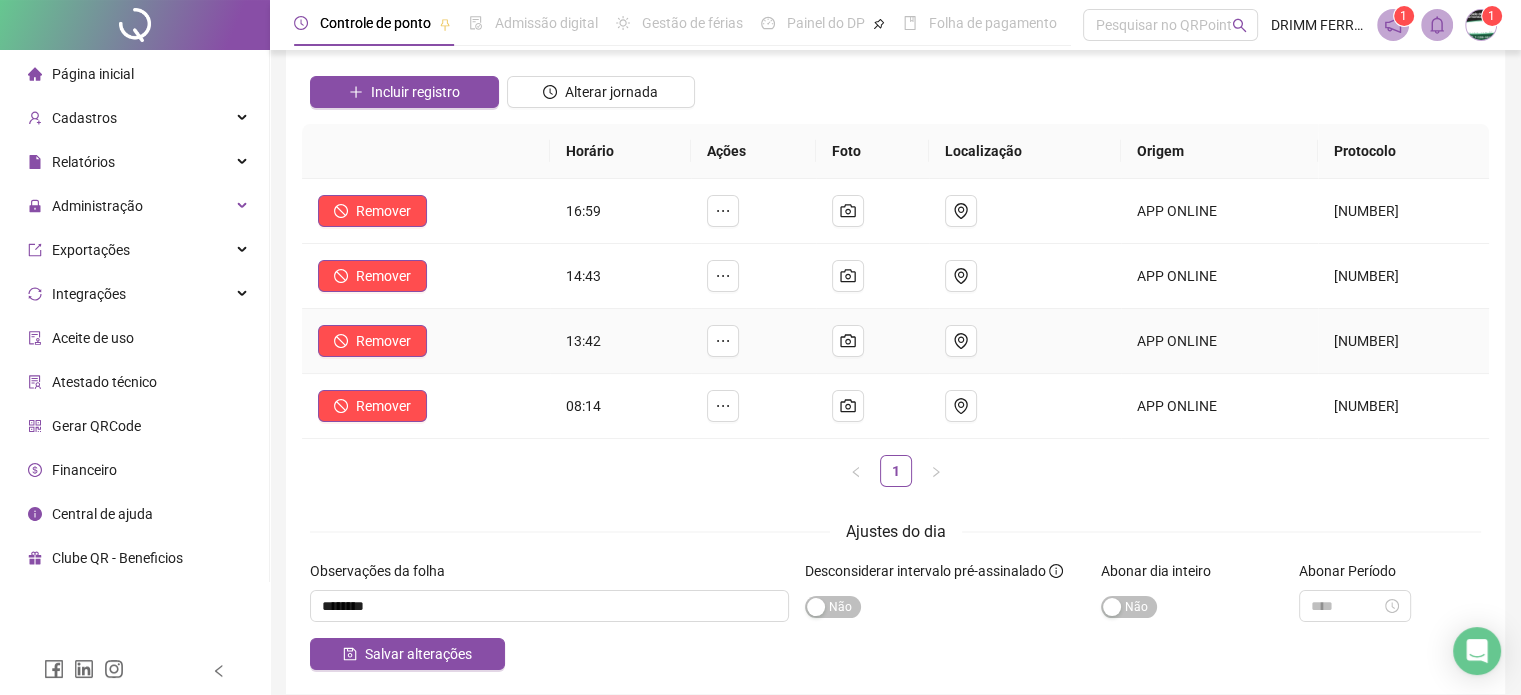 scroll, scrollTop: 13, scrollLeft: 0, axis: vertical 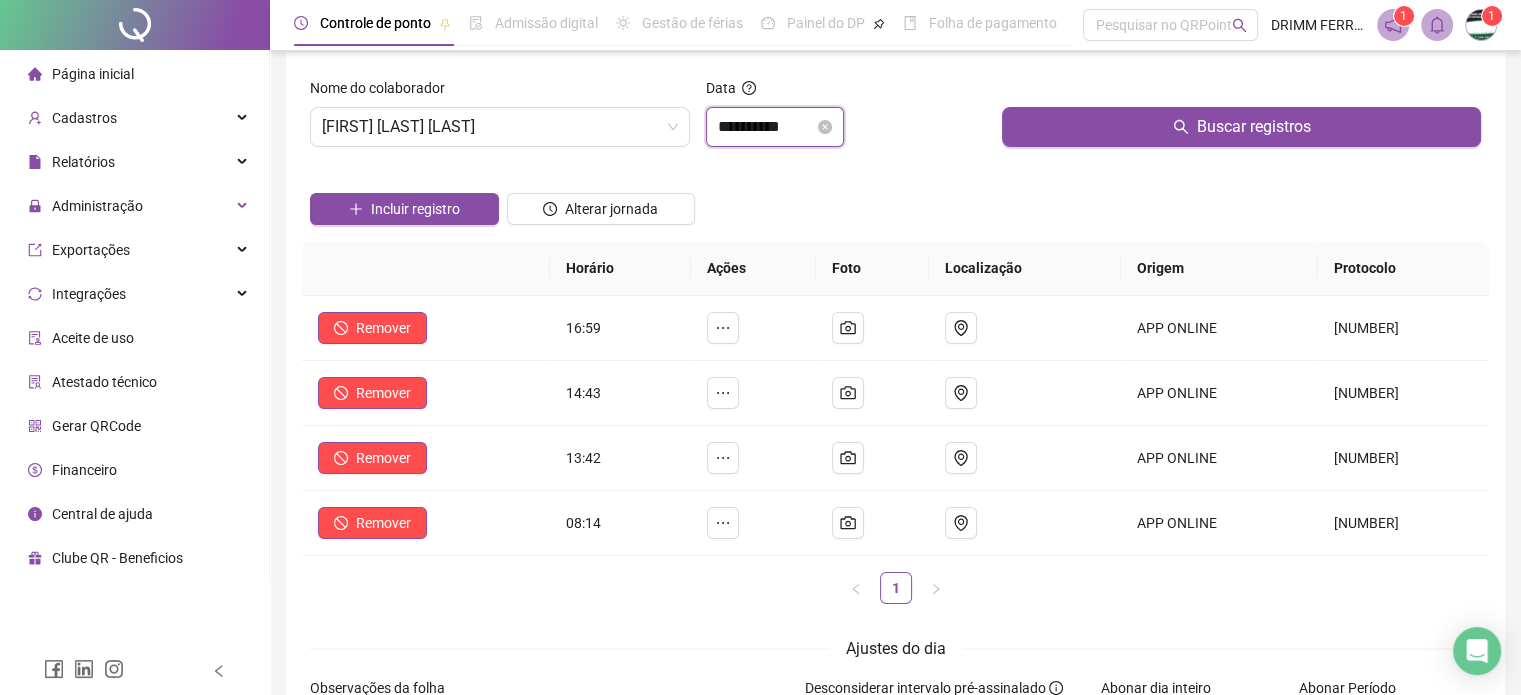 drag, startPoint x: 809, startPoint y: 126, endPoint x: 816, endPoint y: 134, distance: 10.630146 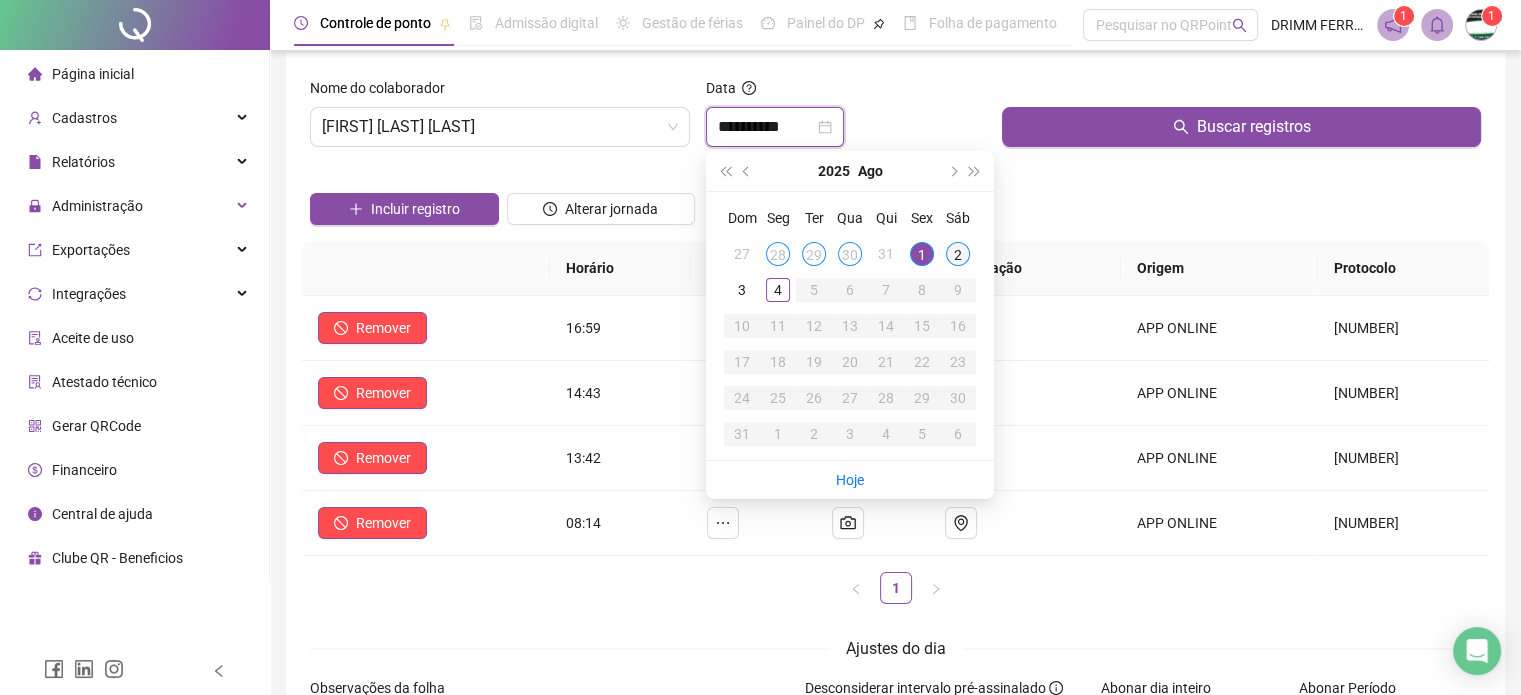 type on "**********" 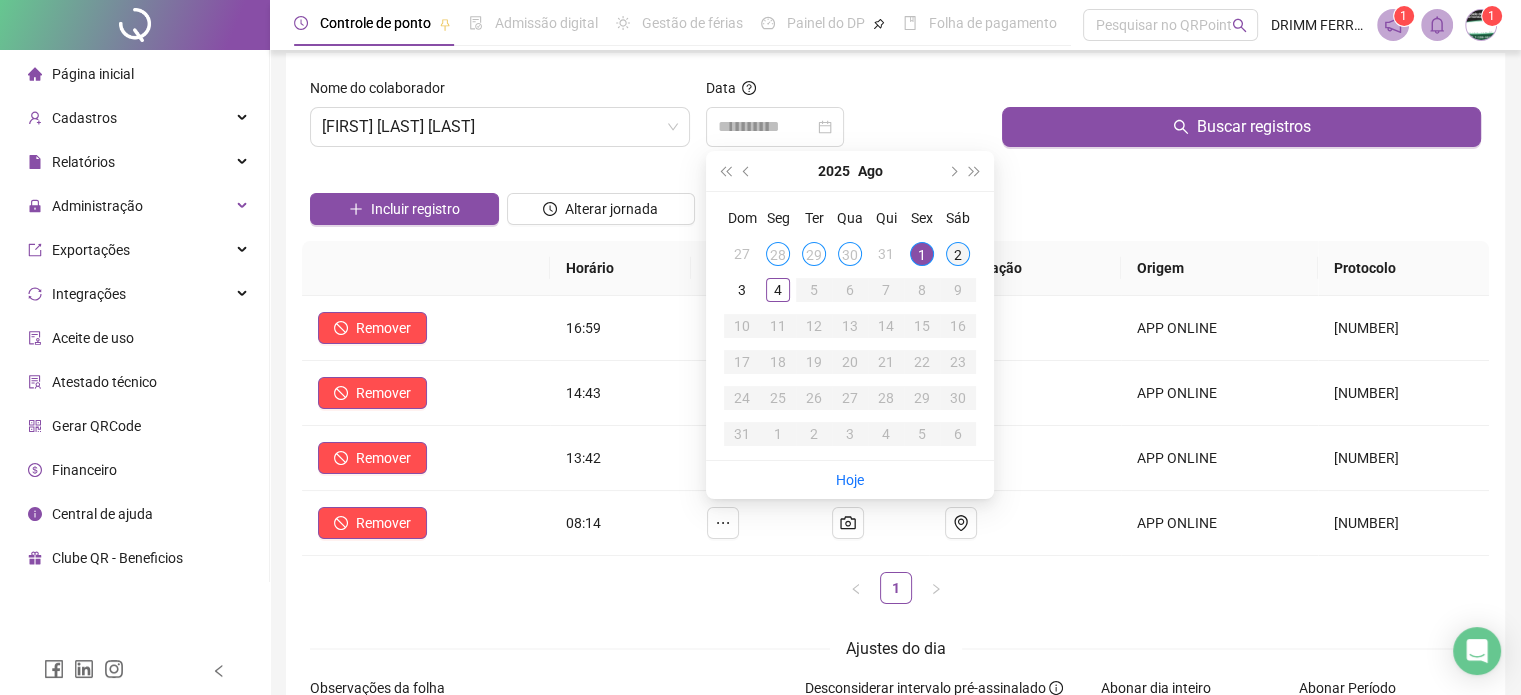 click on "2" at bounding box center (958, 254) 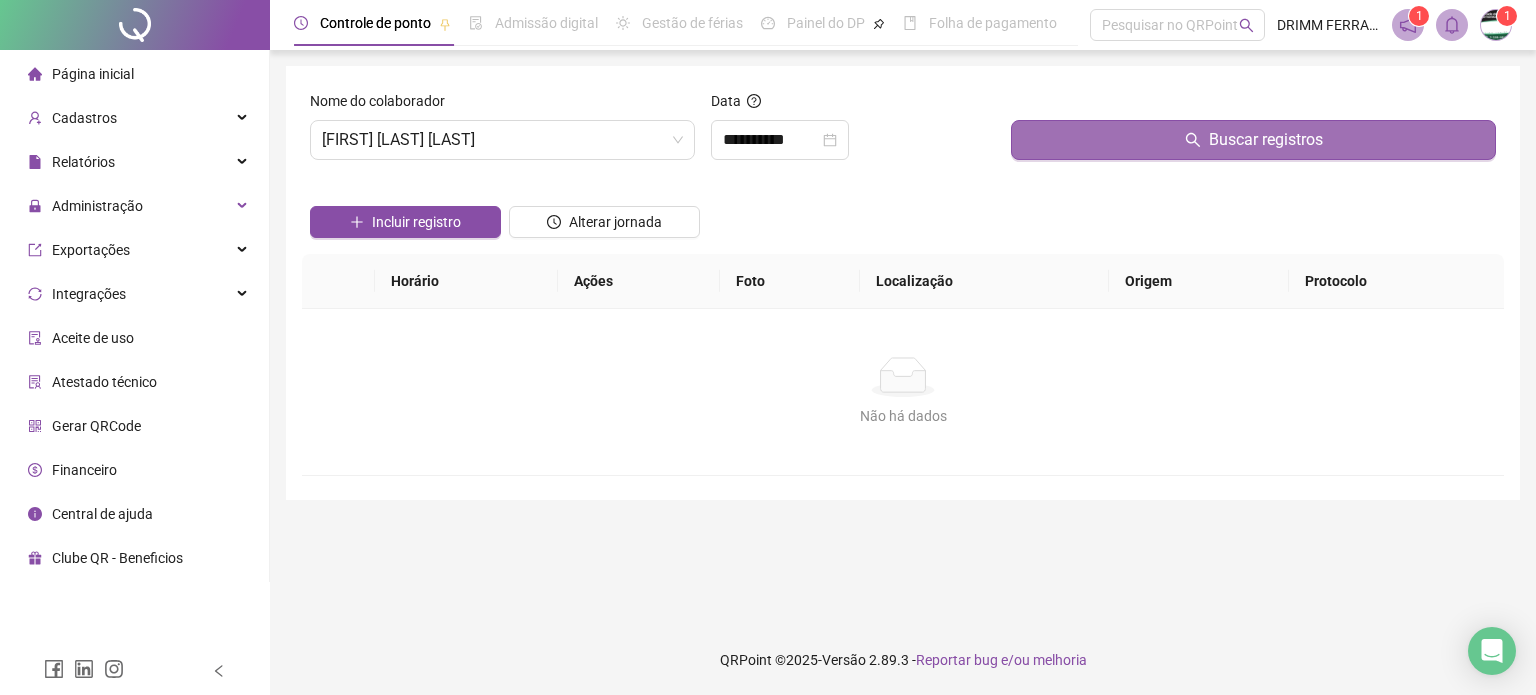 click on "Buscar registros" at bounding box center (1253, 140) 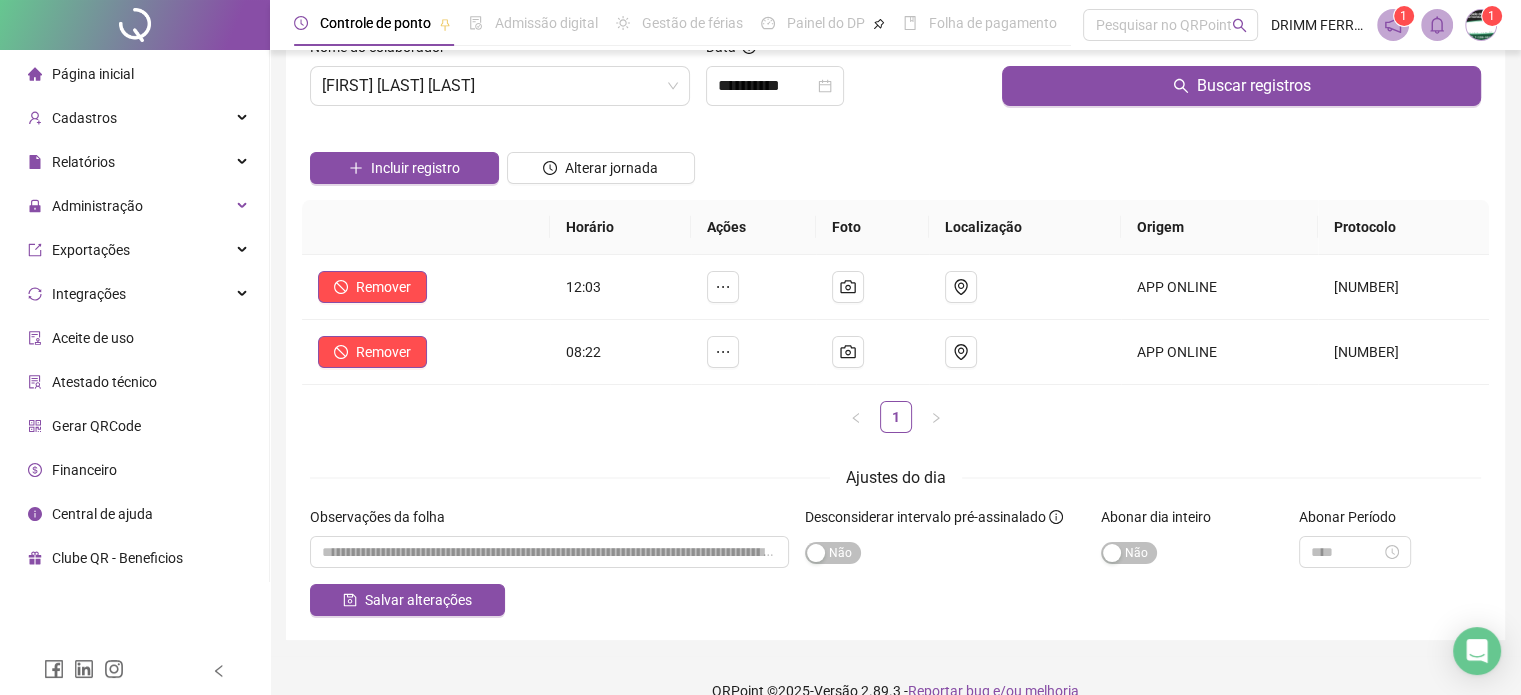 scroll, scrollTop: 84, scrollLeft: 0, axis: vertical 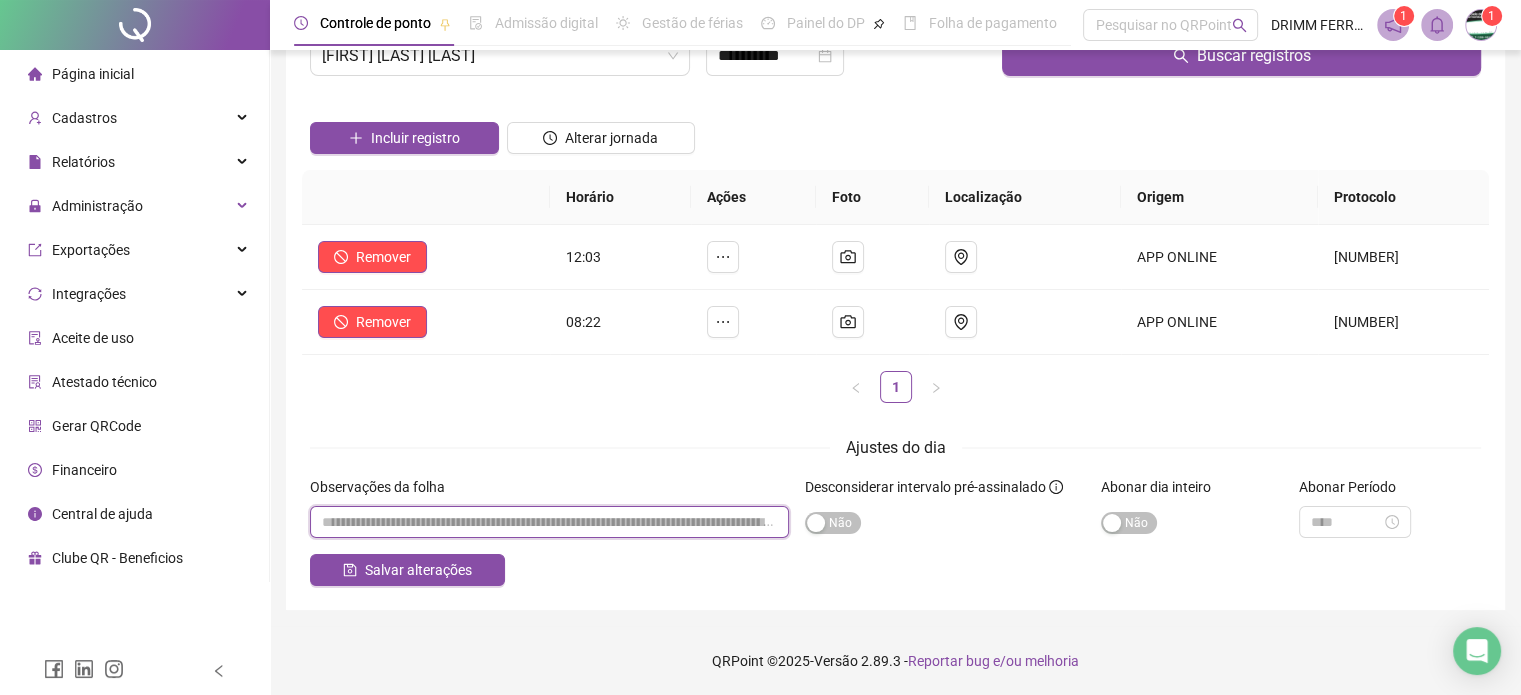 click at bounding box center (549, 522) 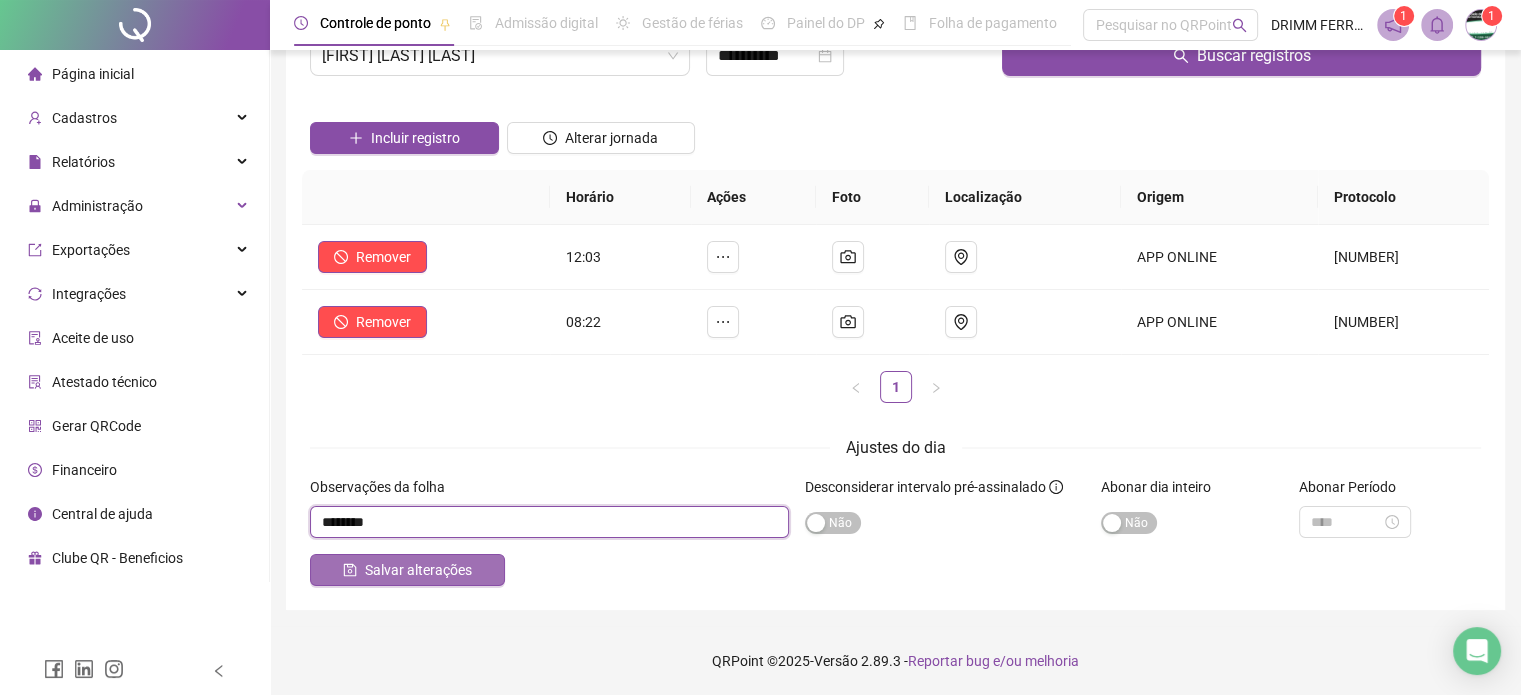 type on "********" 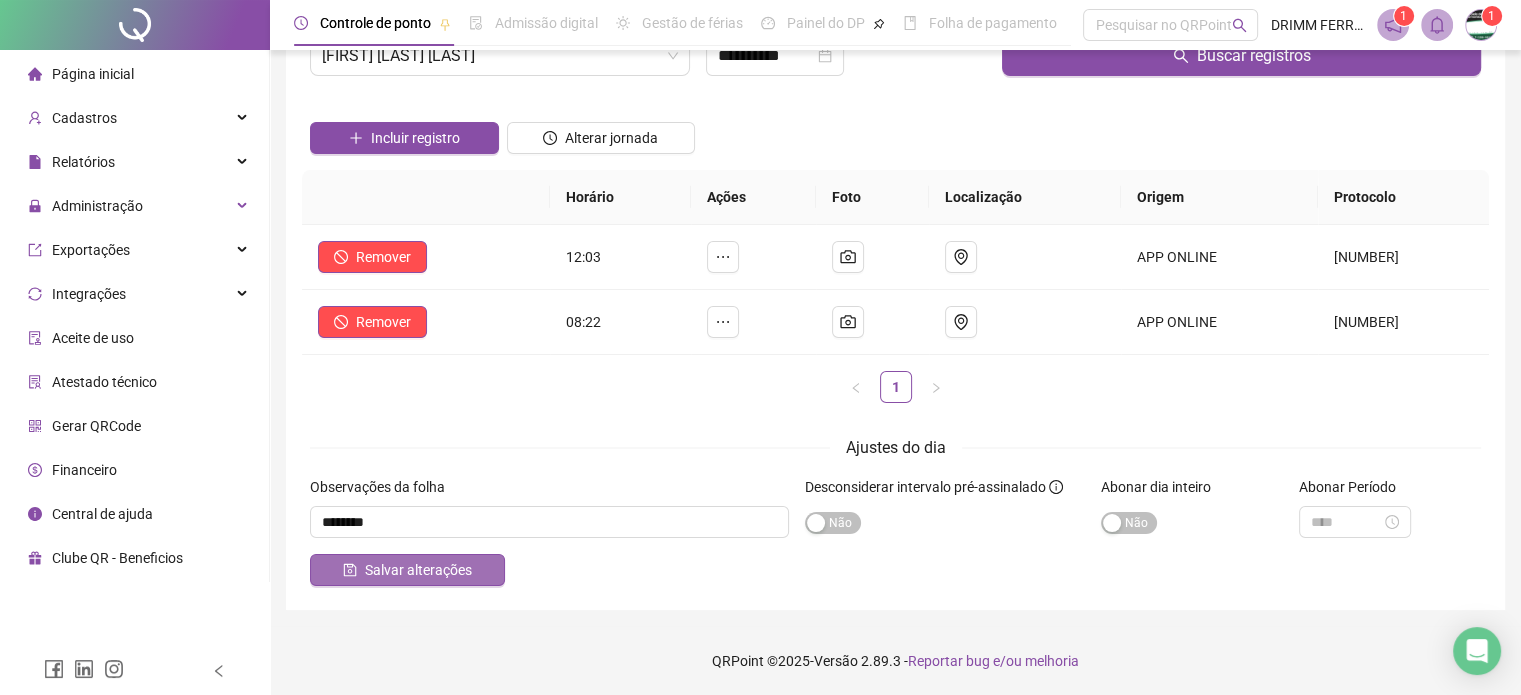 click on "Salvar alterações" at bounding box center (418, 570) 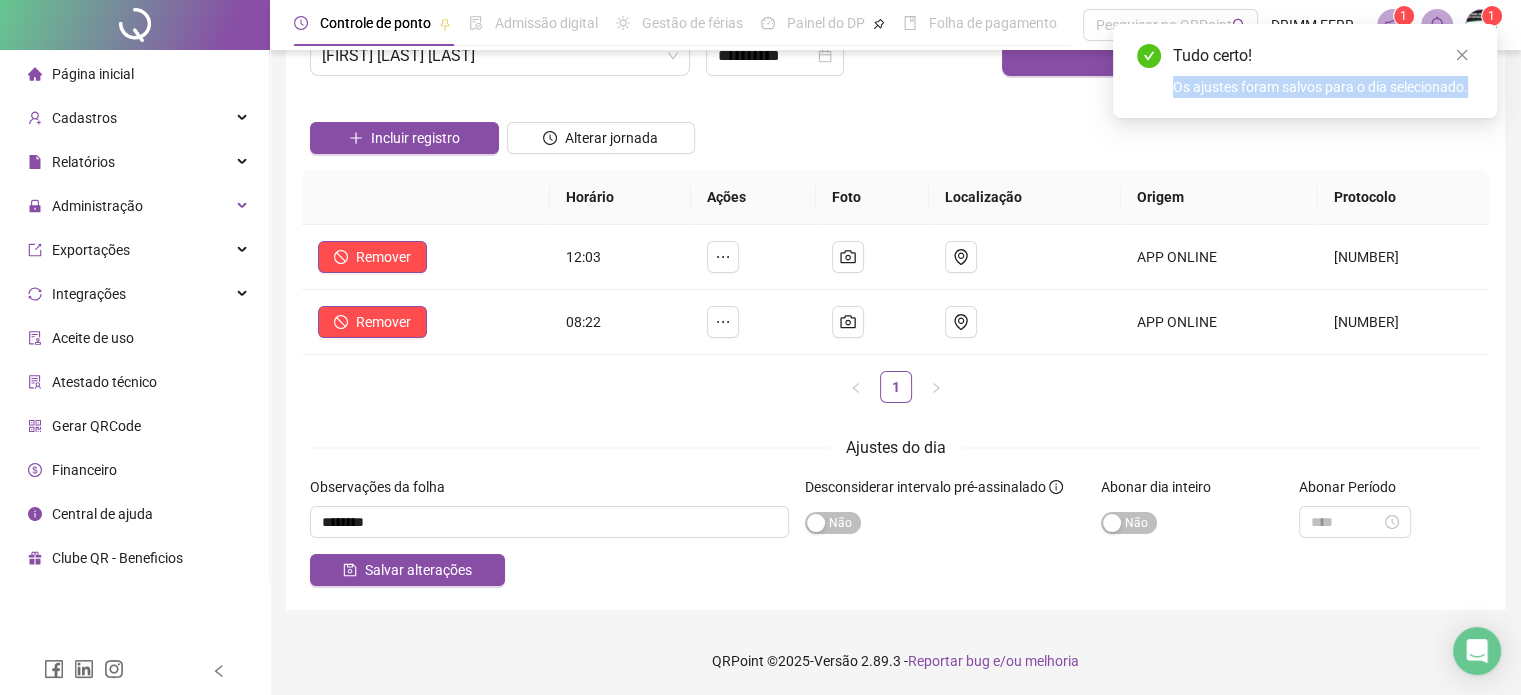 drag, startPoint x: 1485, startPoint y: 90, endPoint x: 1479, endPoint y: 59, distance: 31.575306 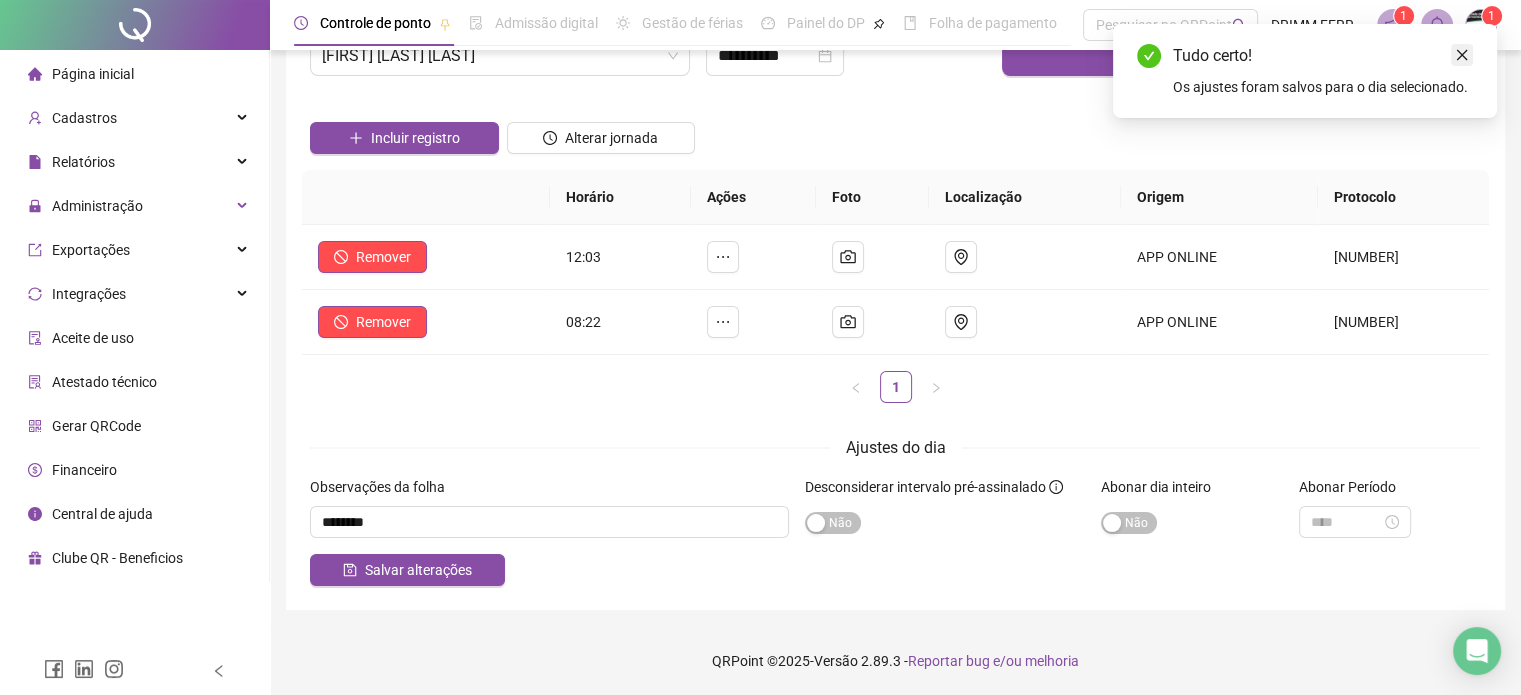 click 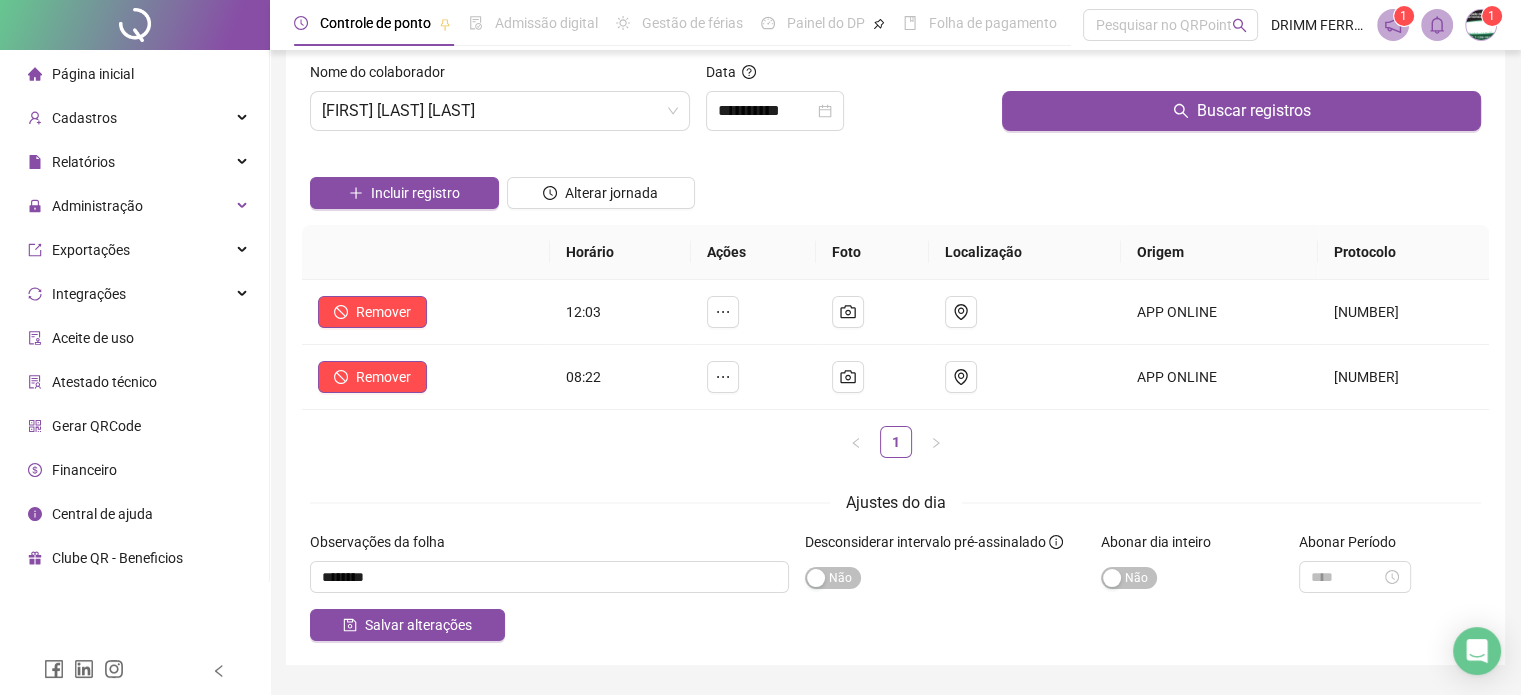 scroll, scrollTop: 0, scrollLeft: 0, axis: both 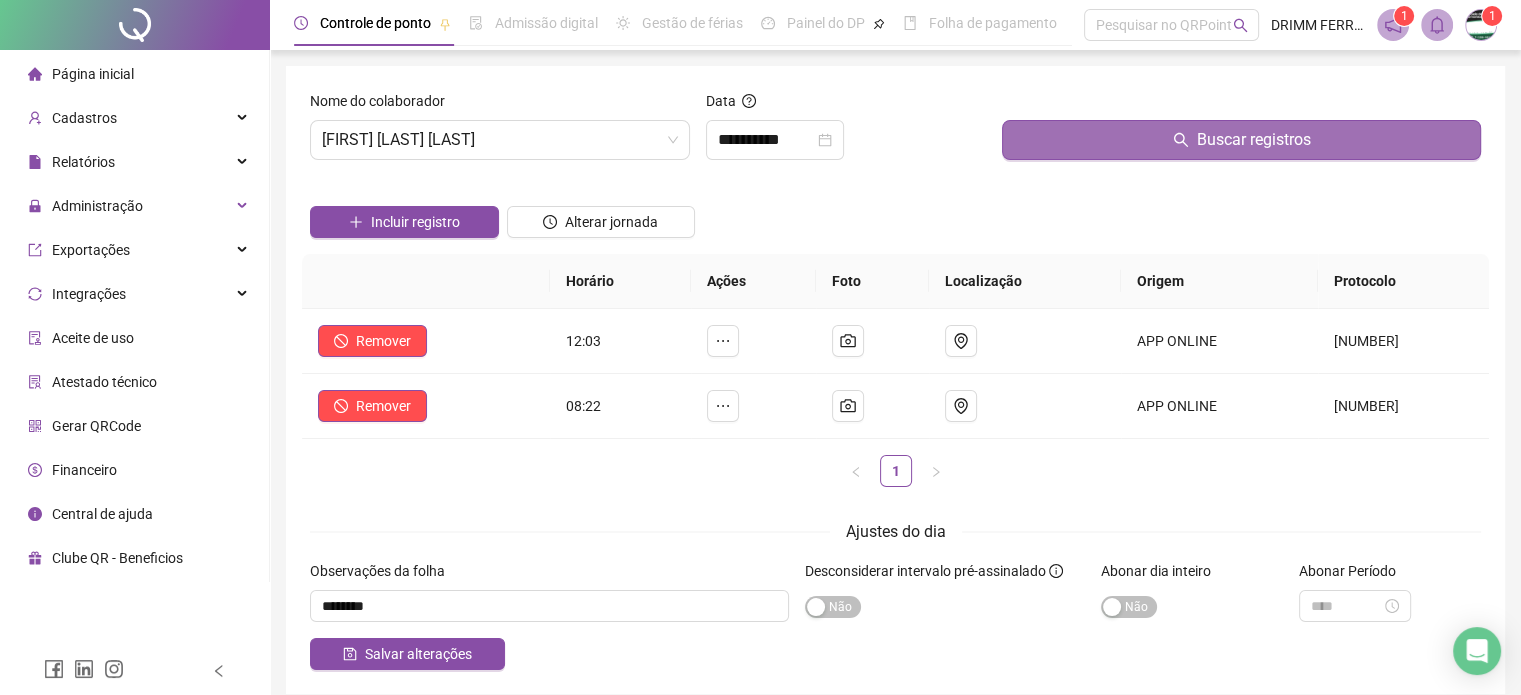 click on "Buscar registros" at bounding box center (1254, 140) 